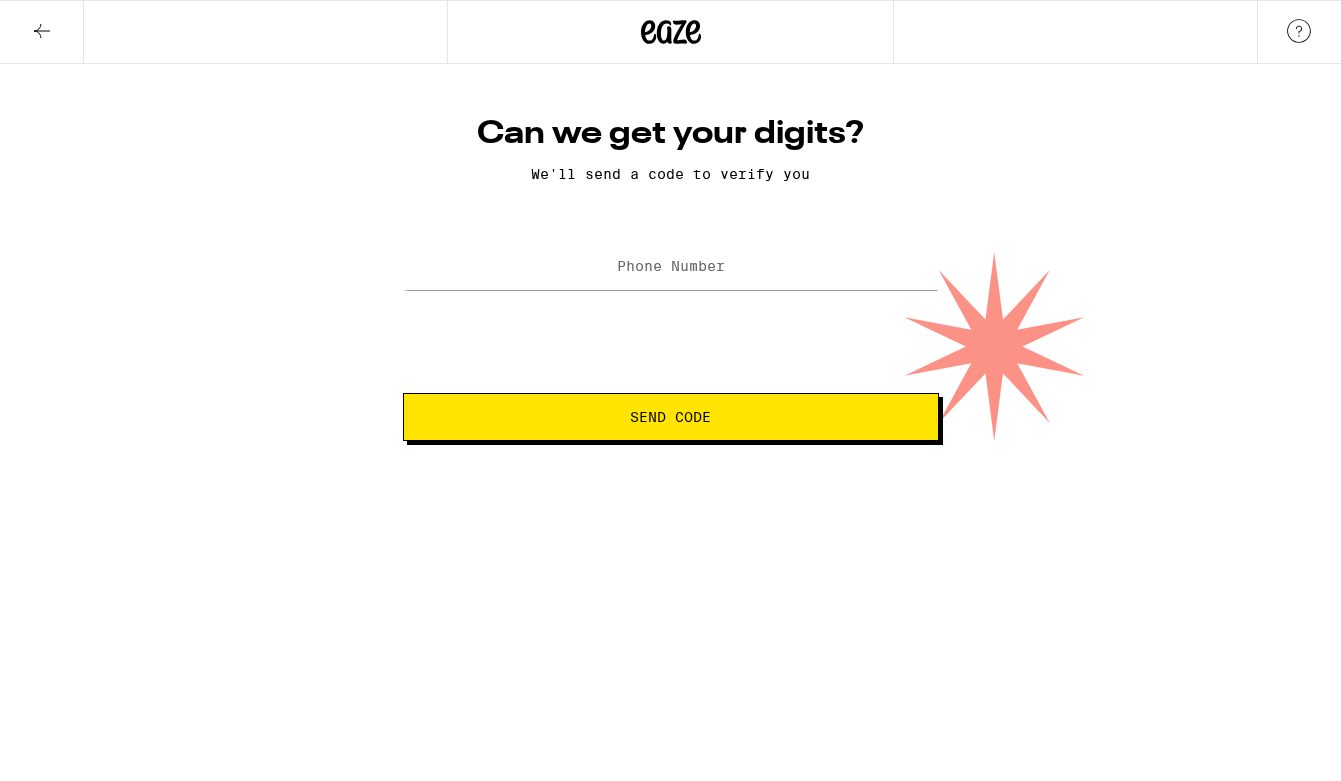 scroll, scrollTop: 0, scrollLeft: 0, axis: both 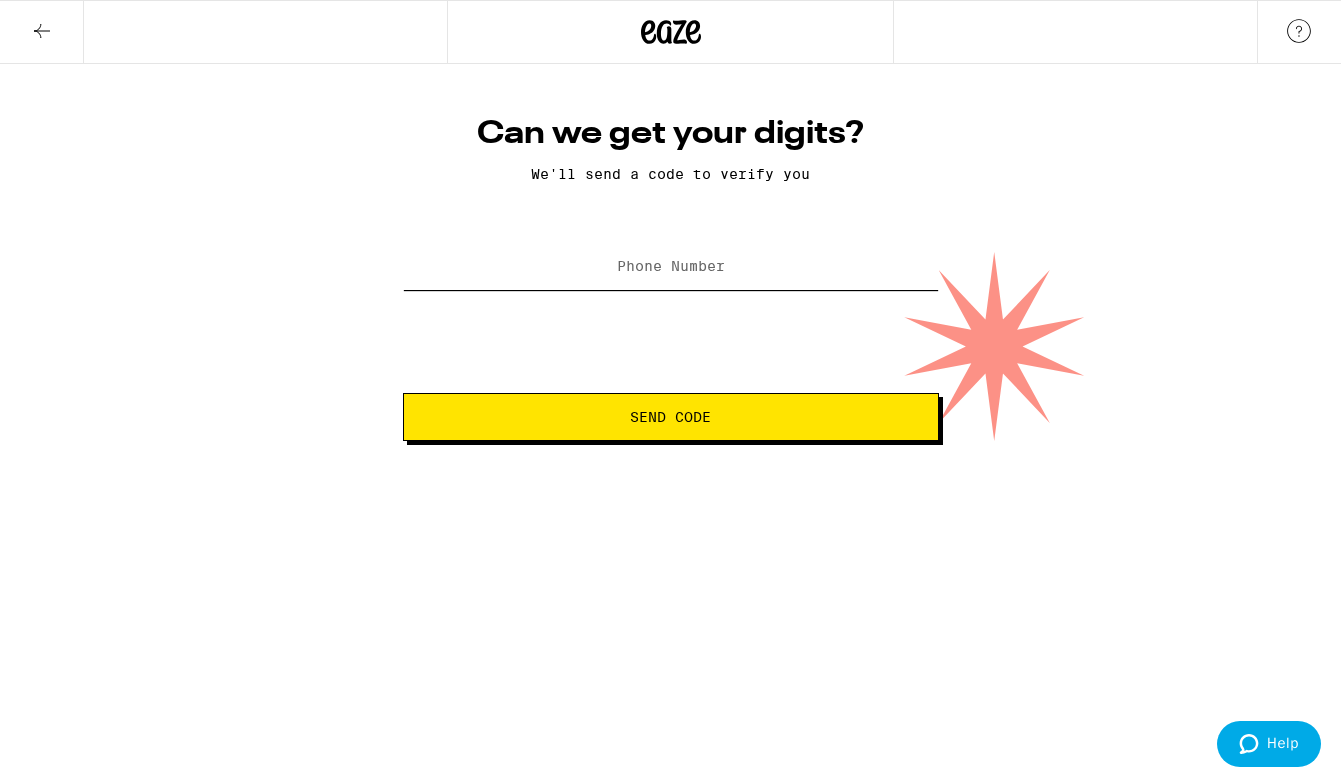 click on "Phone Number" at bounding box center [671, 267] 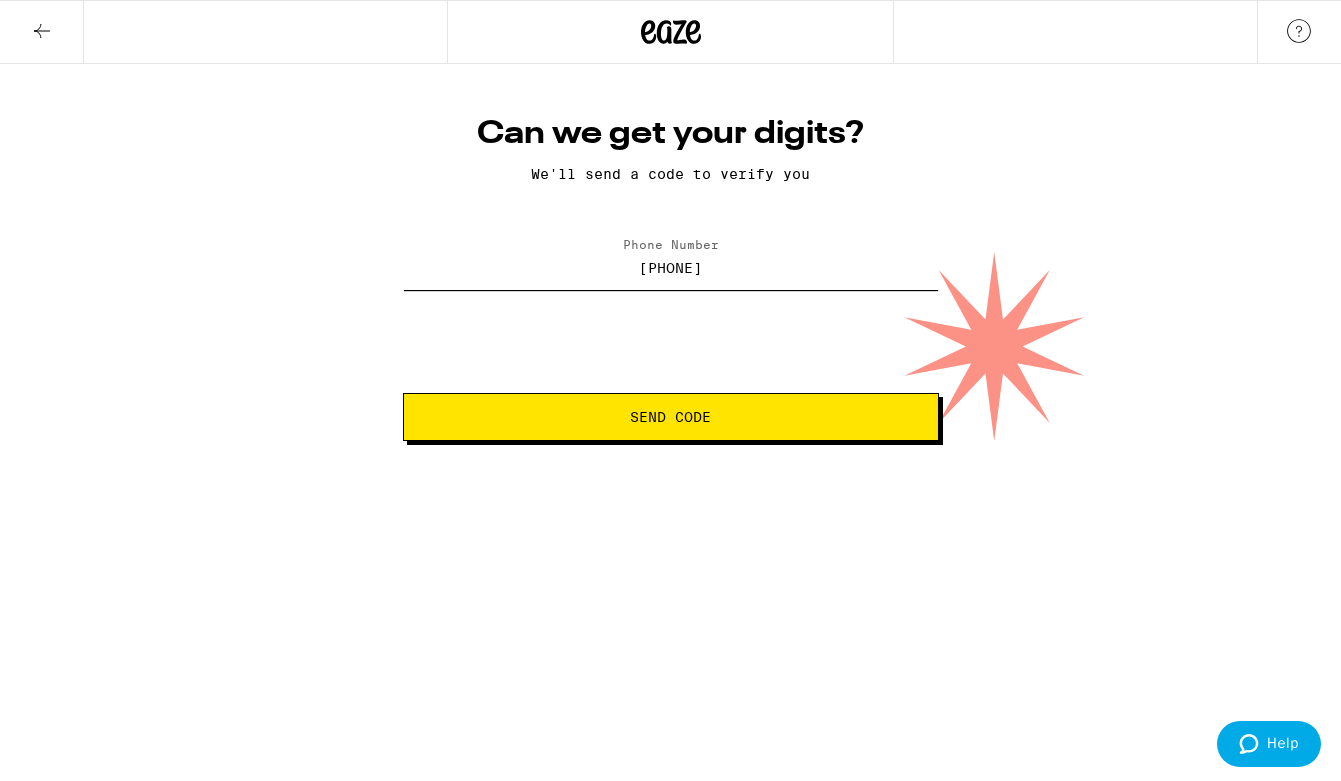 type on "[PHONE]" 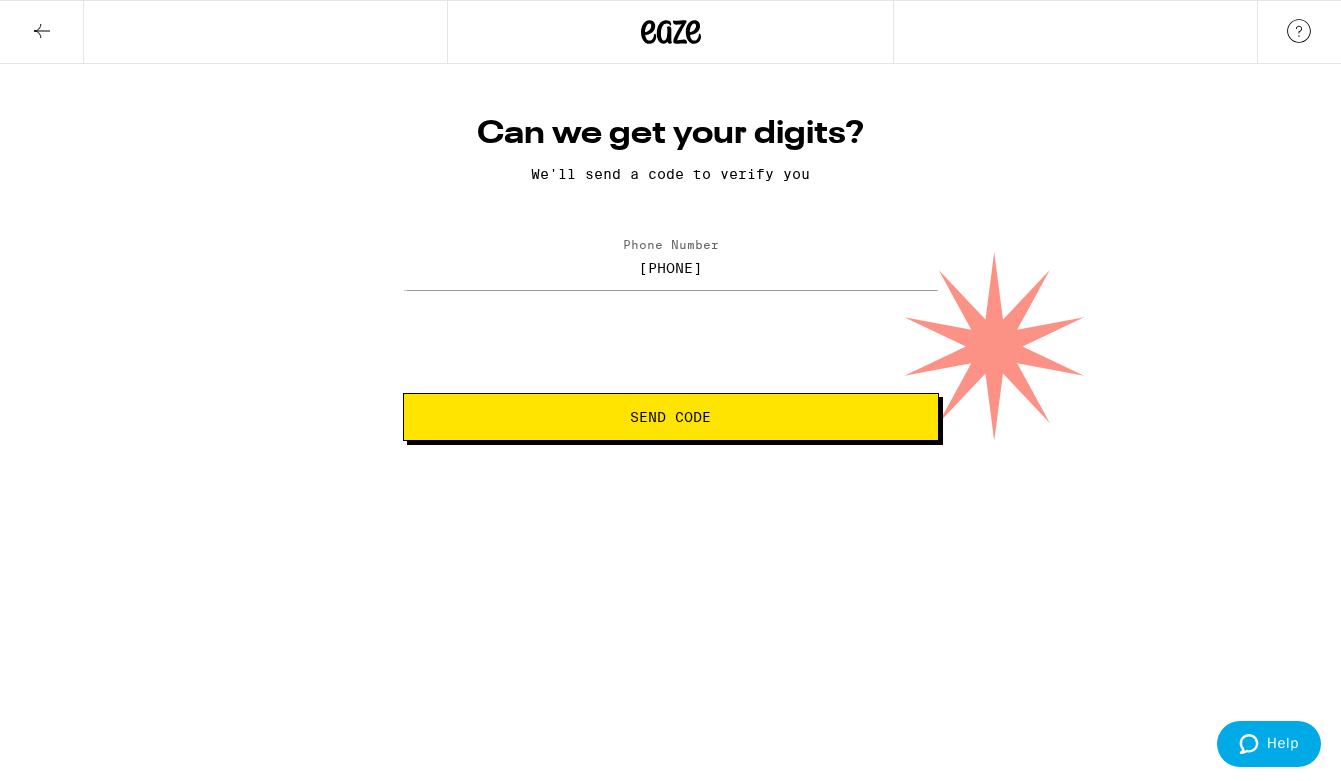 click on "Send Code" at bounding box center [671, 417] 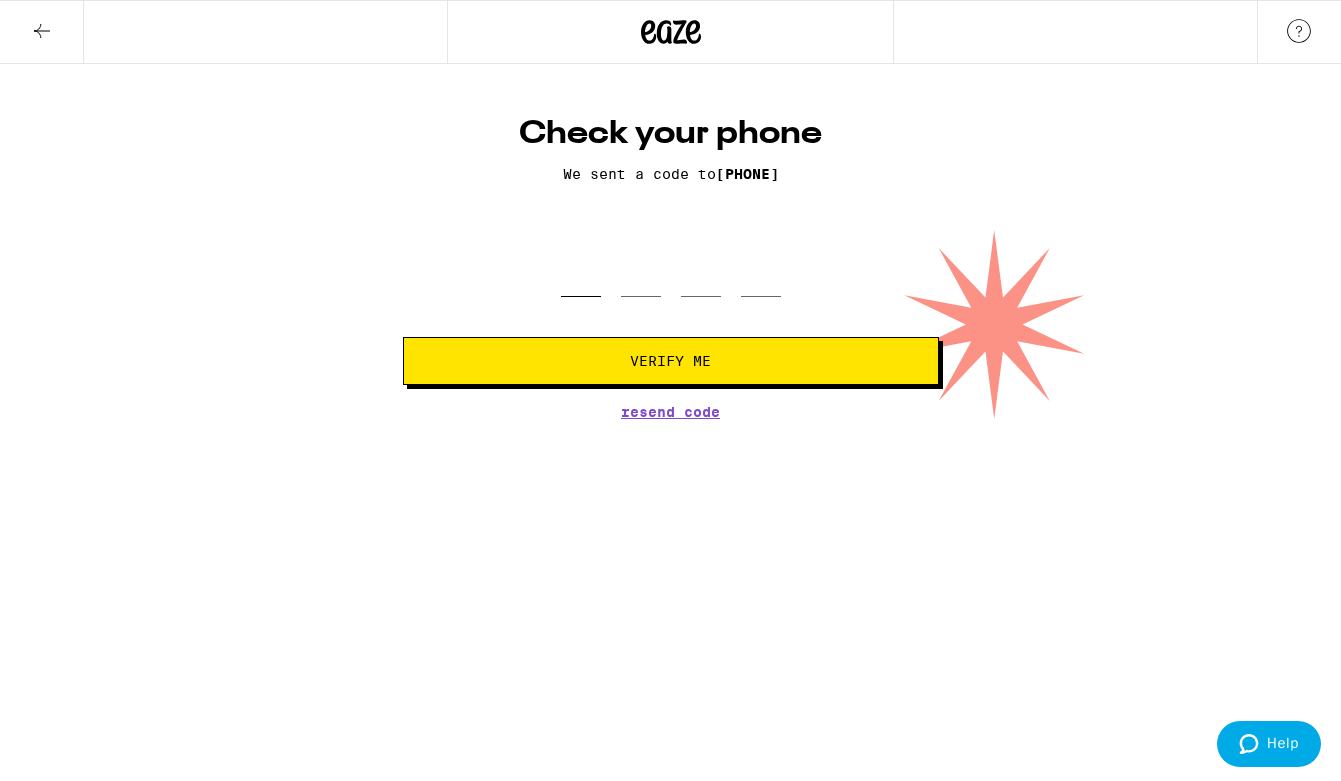click at bounding box center (581, 267) 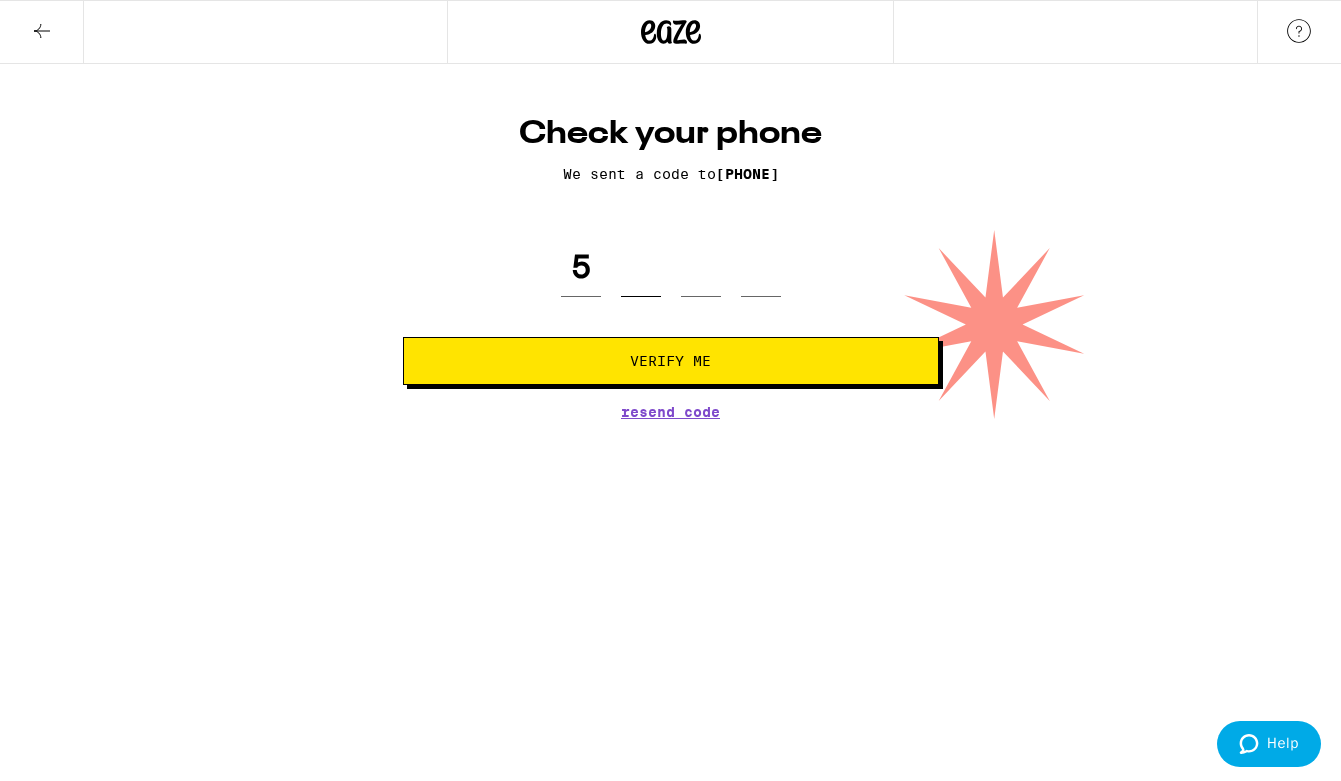 type on "0" 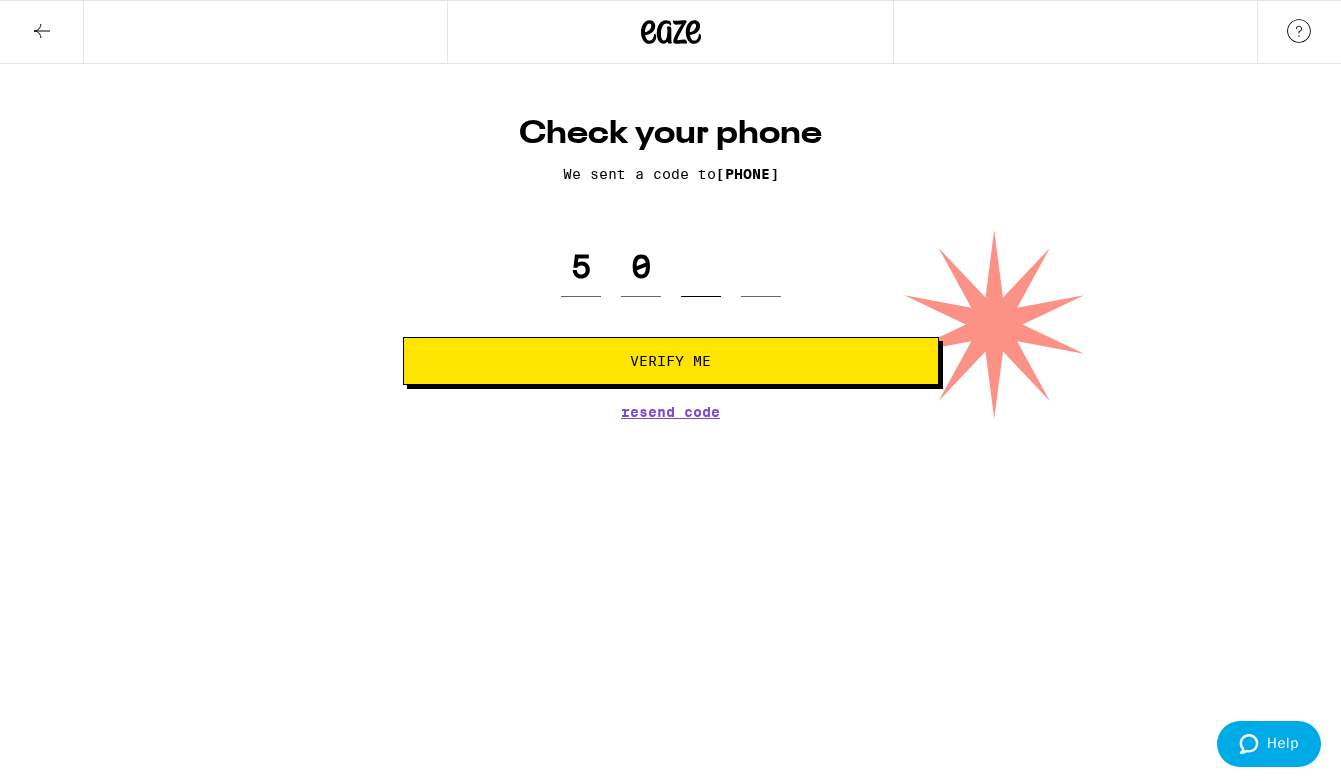 type on "1" 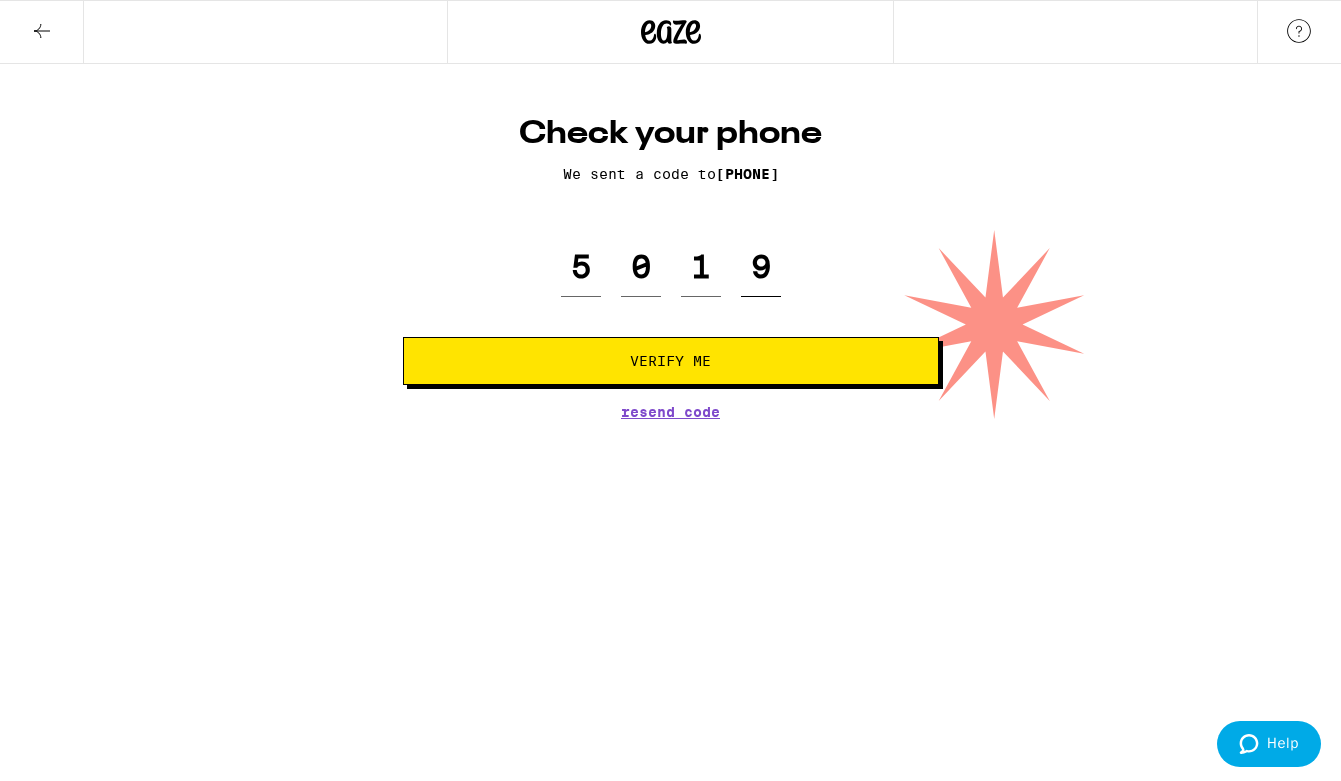 type on "9" 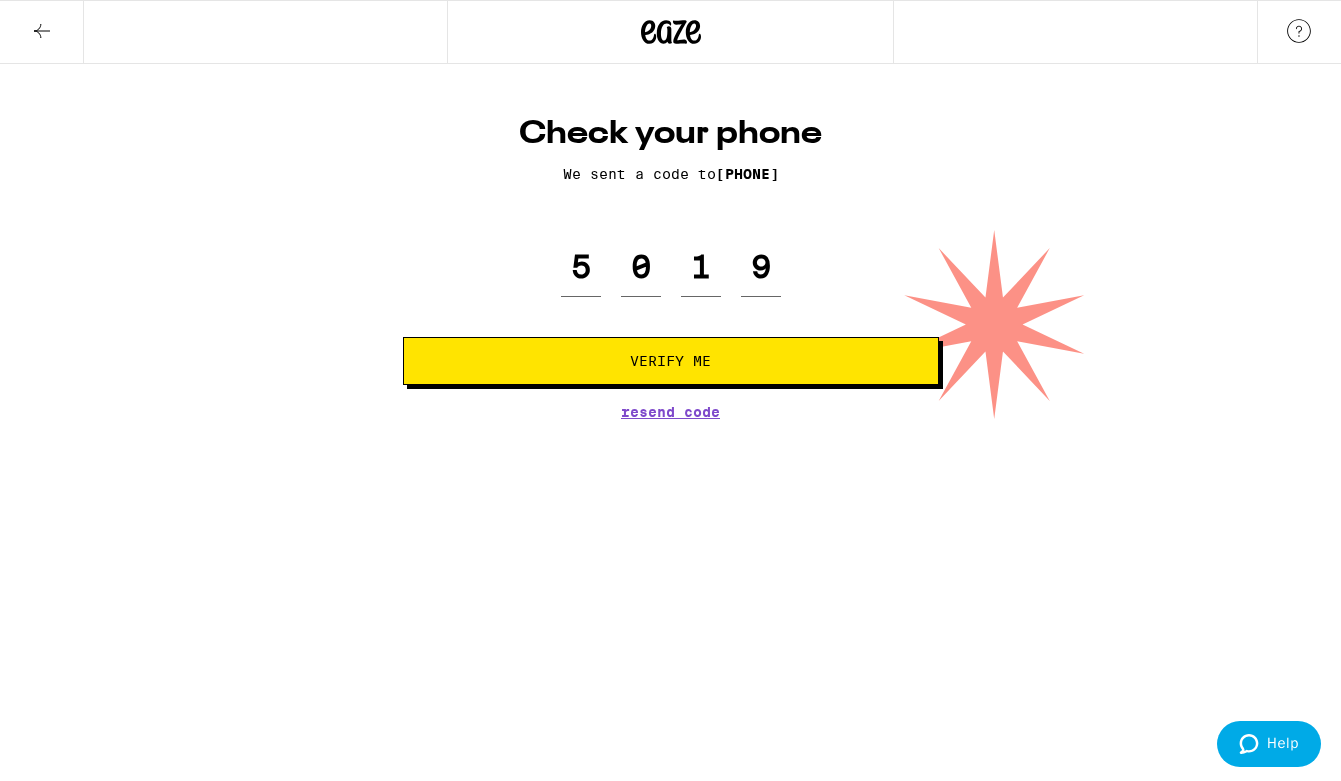 click on "Verify Me" at bounding box center (670, 361) 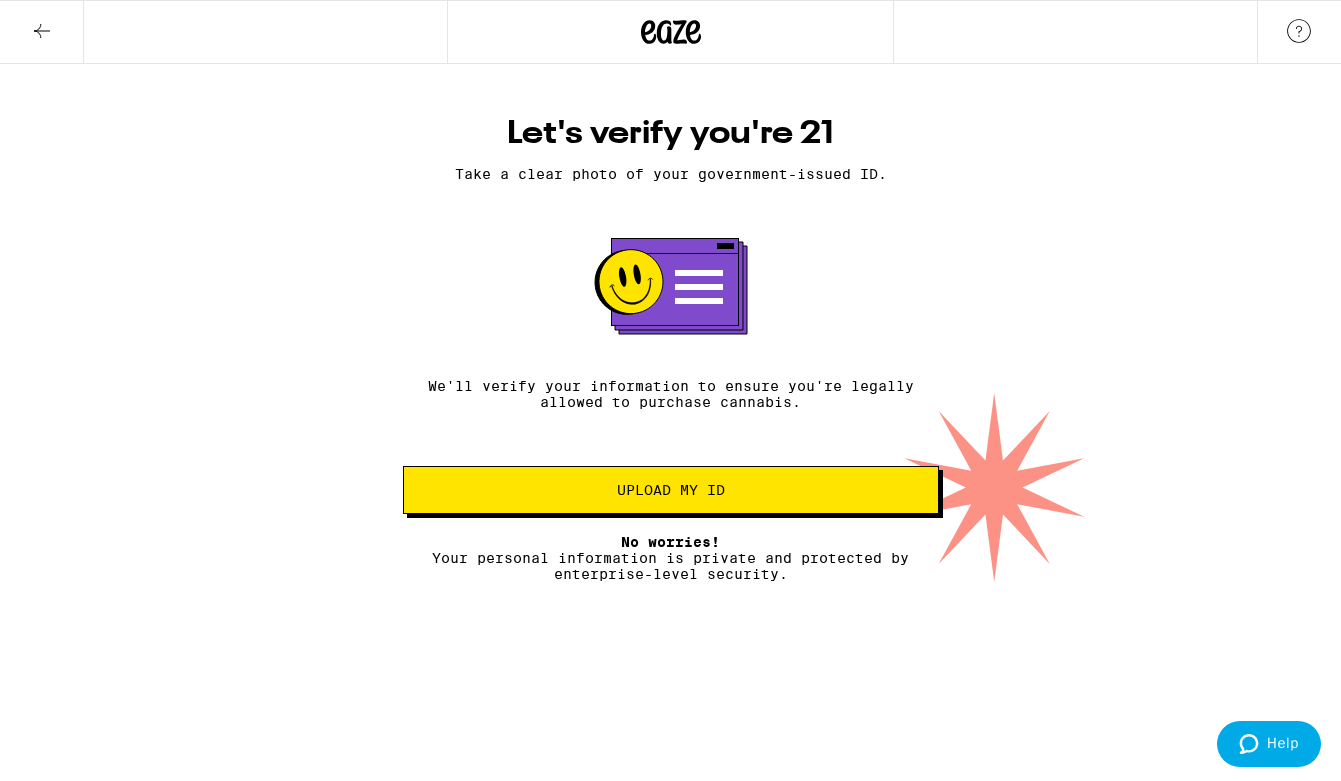 click on "Upload my ID" at bounding box center (671, 490) 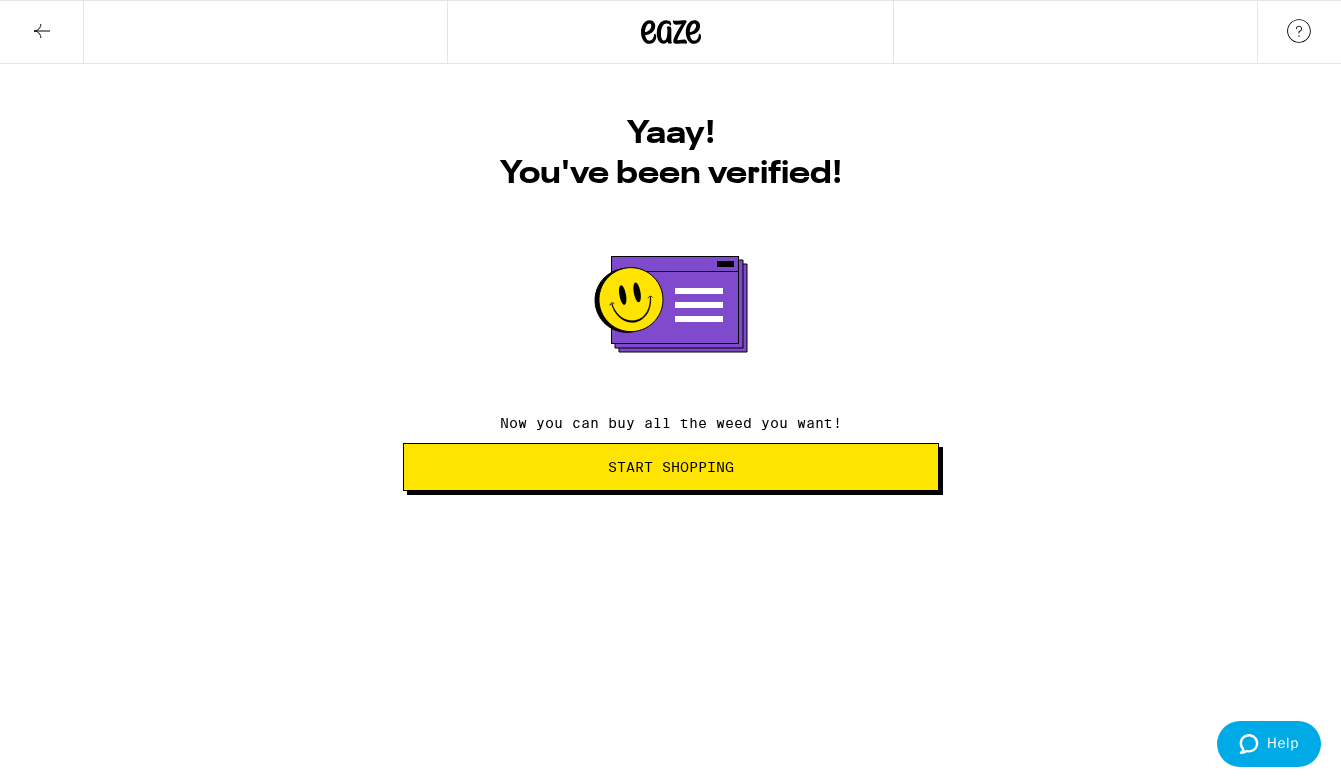 click on "Start Shopping" at bounding box center [671, 467] 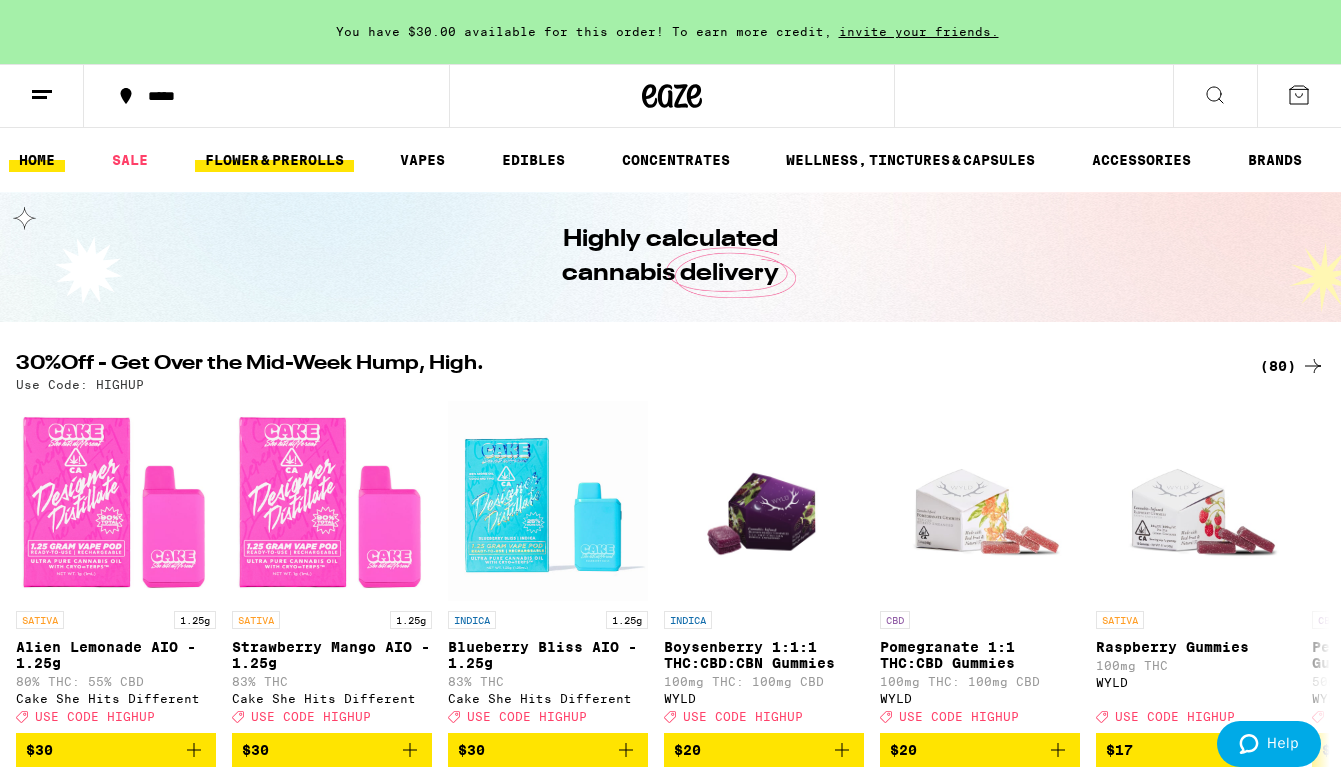 click on "FLOWER & PREROLLS" at bounding box center (274, 160) 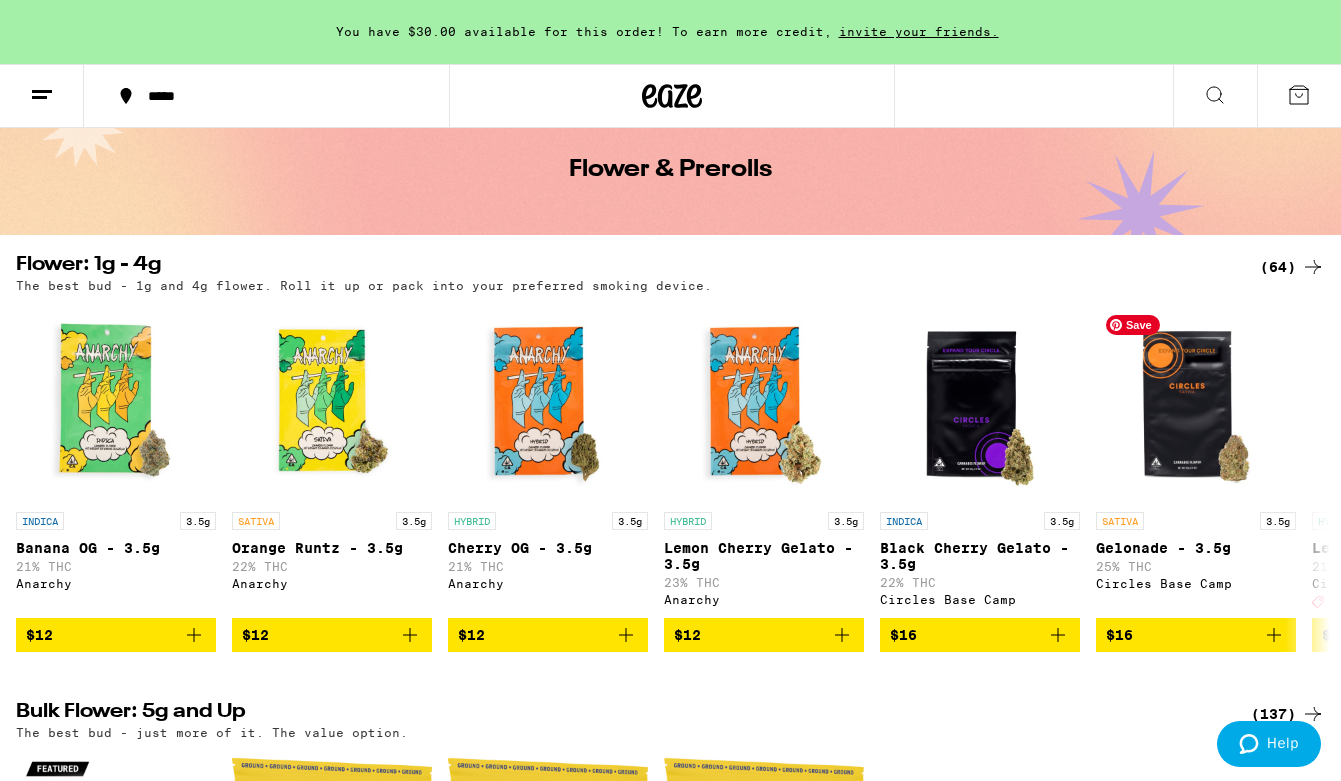 scroll, scrollTop: 97, scrollLeft: 0, axis: vertical 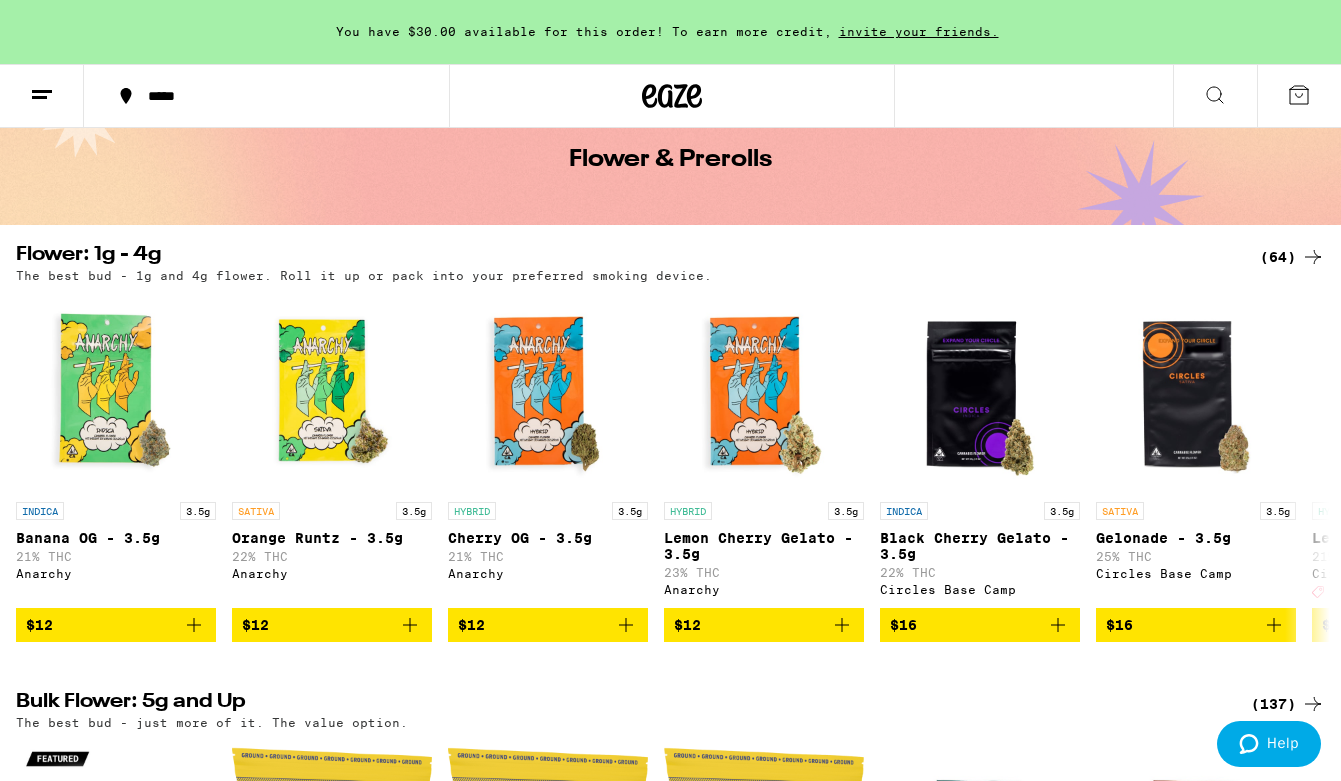 click on "(64)" at bounding box center (1292, 257) 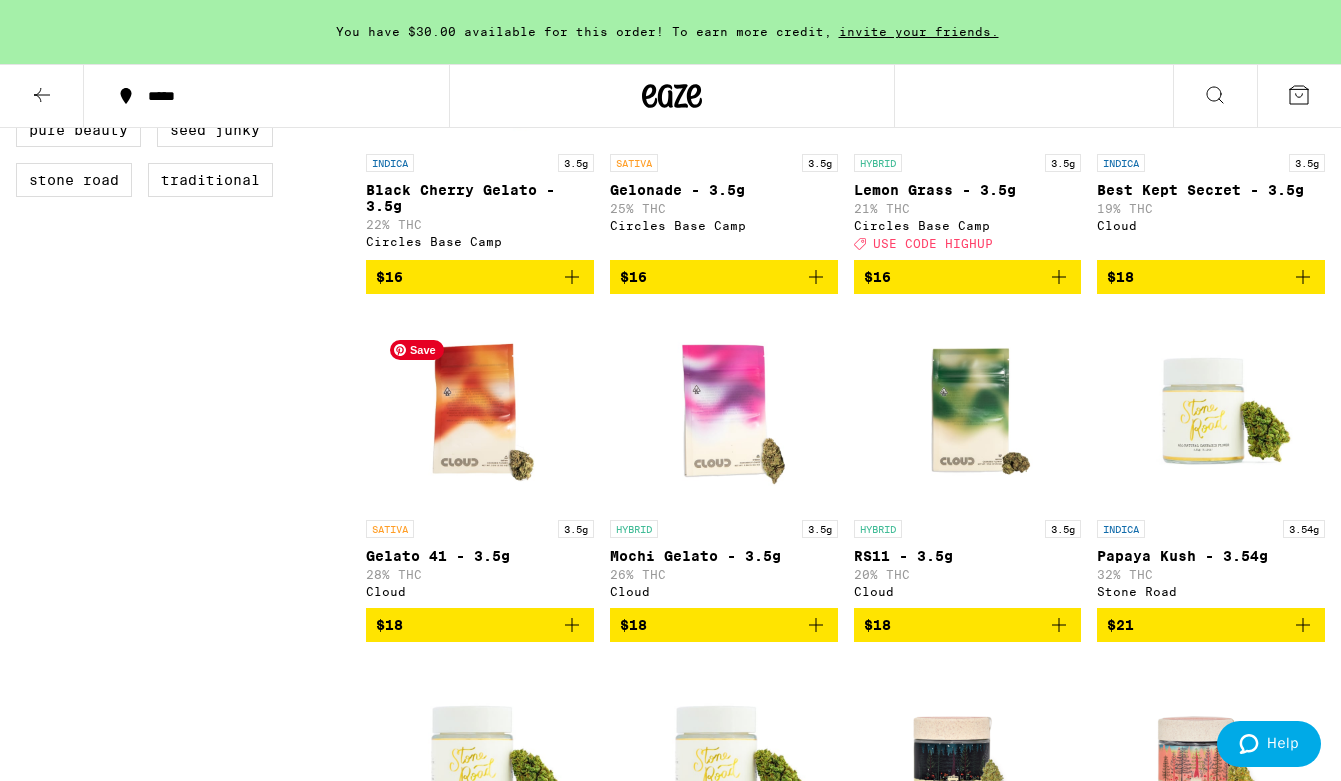 scroll, scrollTop: 784, scrollLeft: 0, axis: vertical 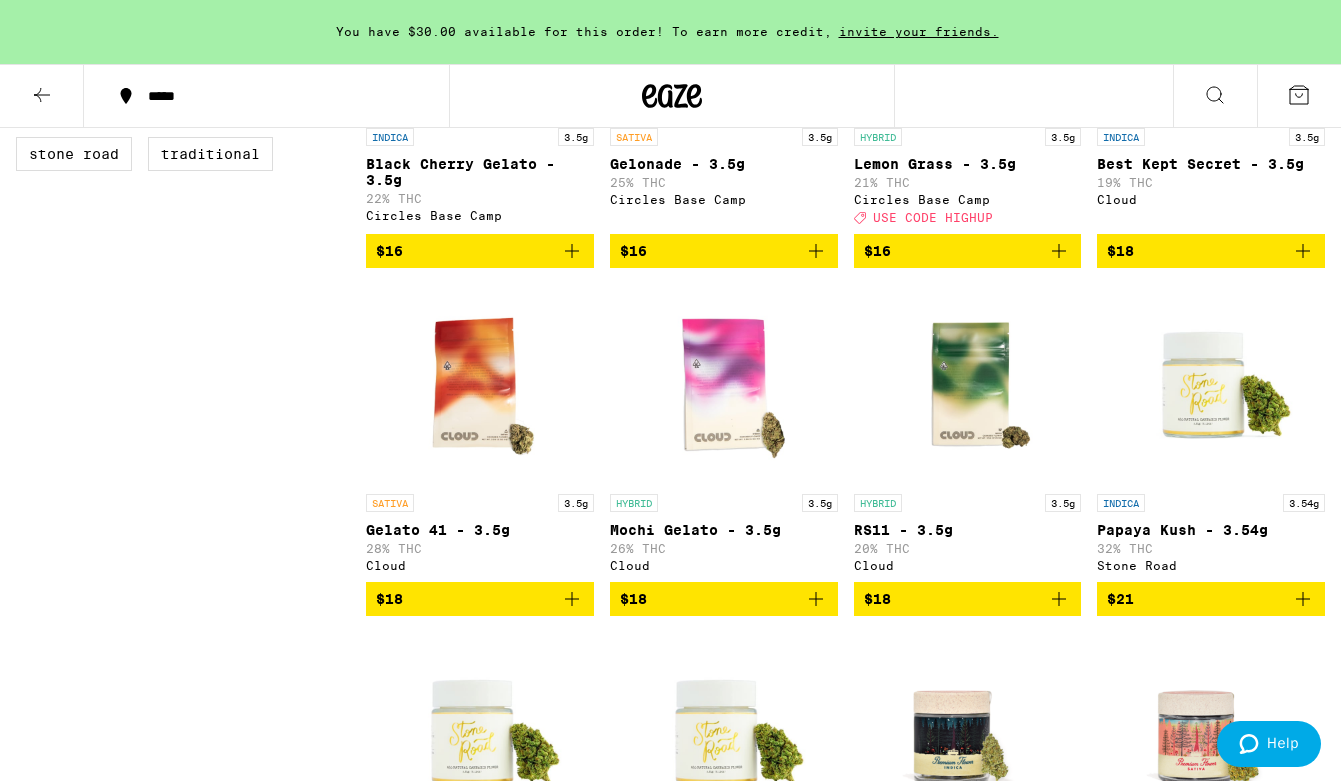 click 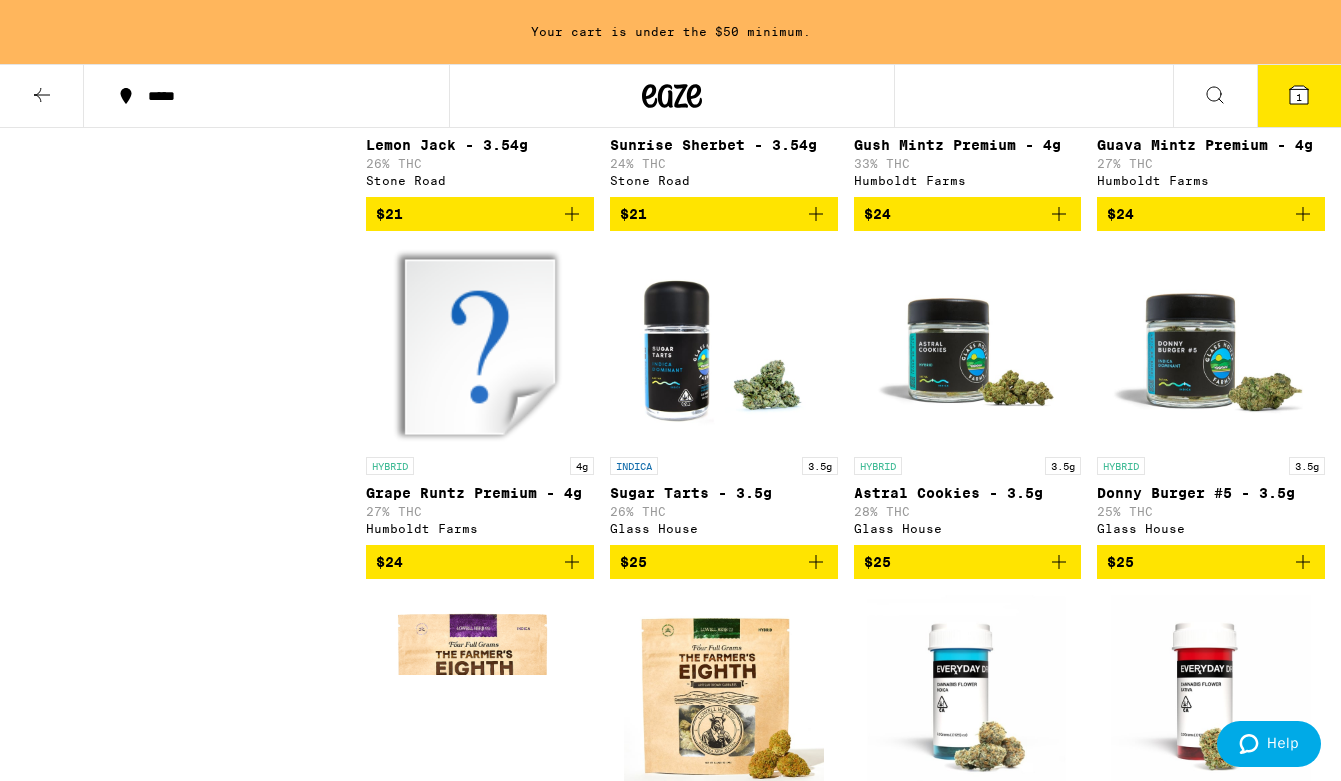 scroll, scrollTop: 1519, scrollLeft: 0, axis: vertical 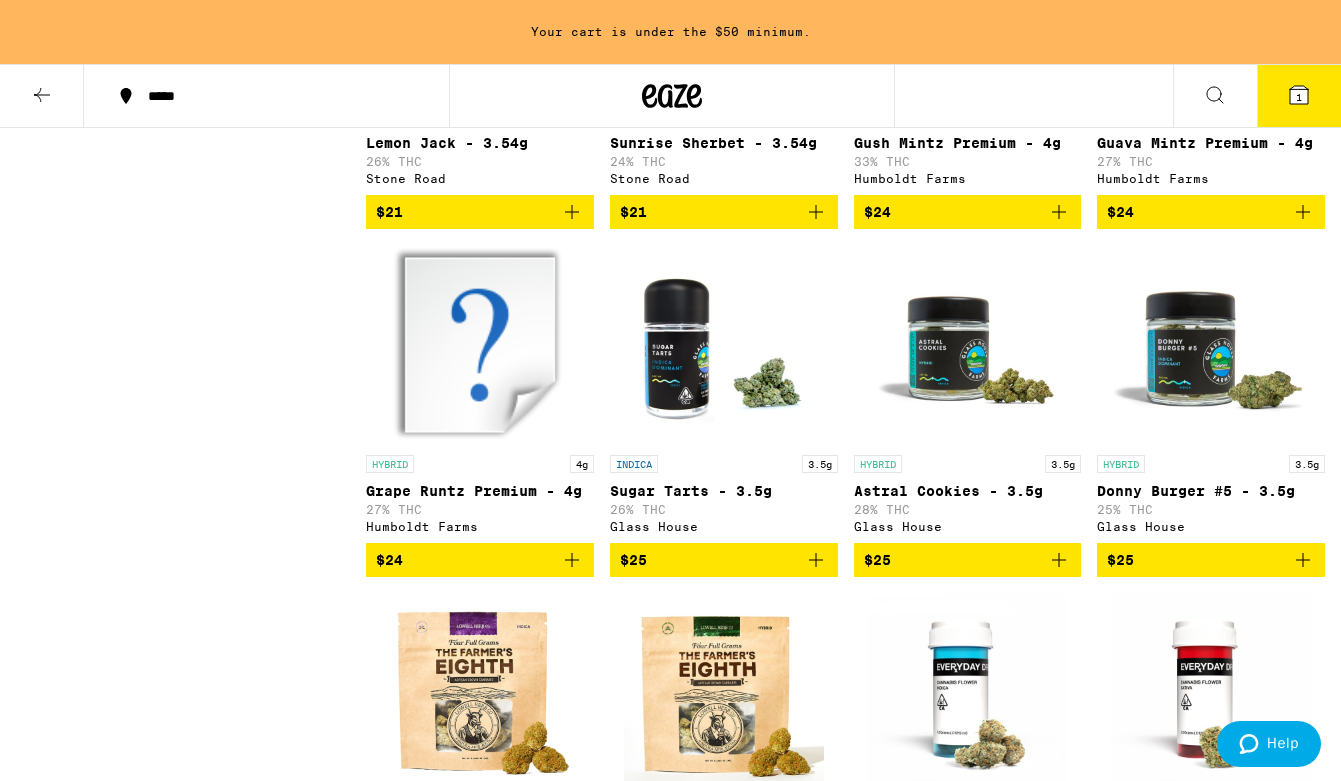 click 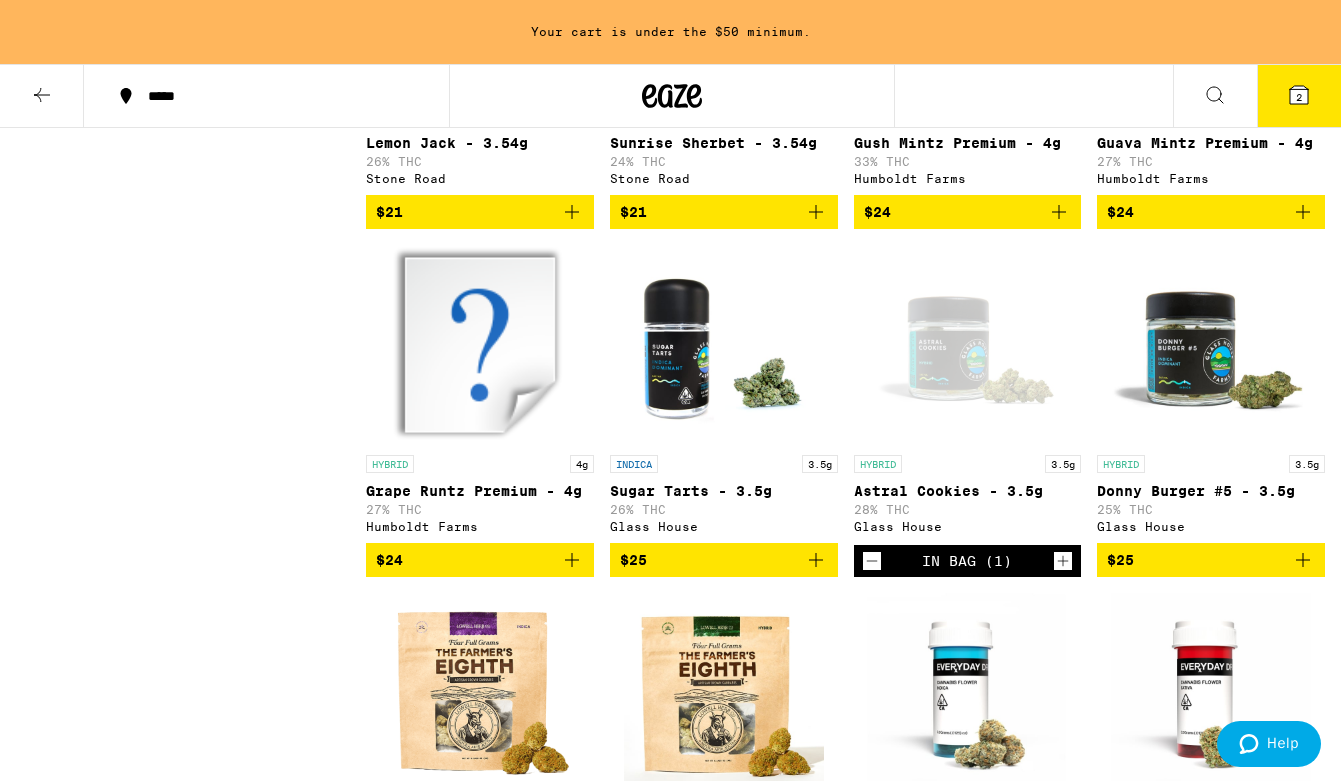 scroll, scrollTop: 1800, scrollLeft: 0, axis: vertical 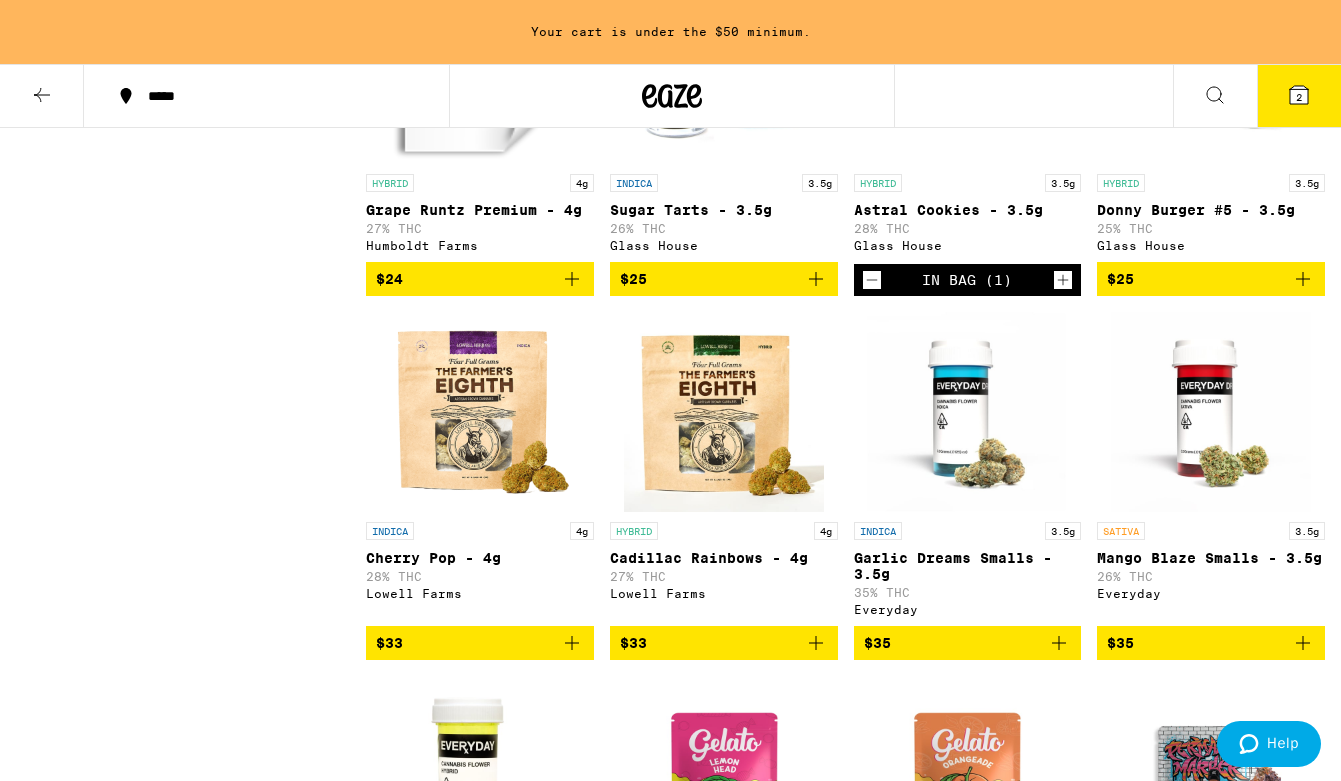 click on "2" at bounding box center [1299, 96] 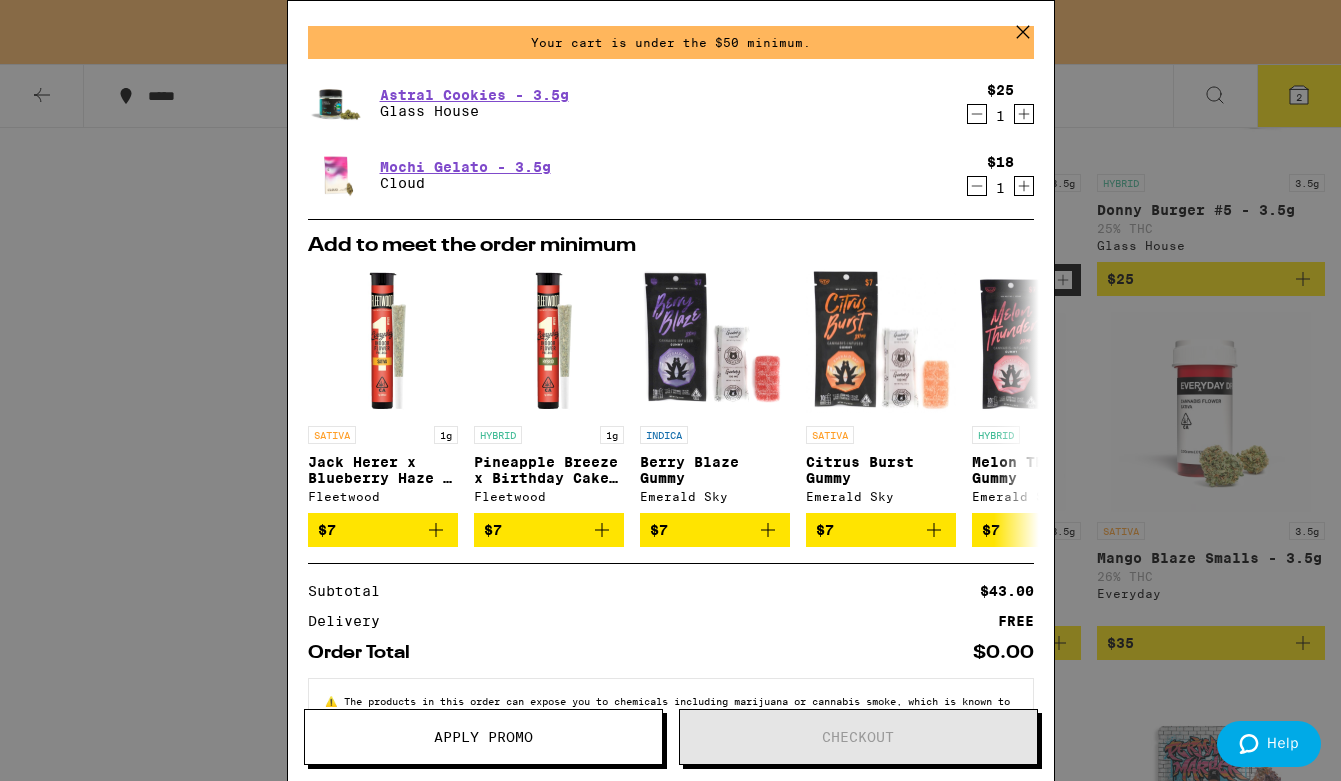 scroll, scrollTop: 71, scrollLeft: 0, axis: vertical 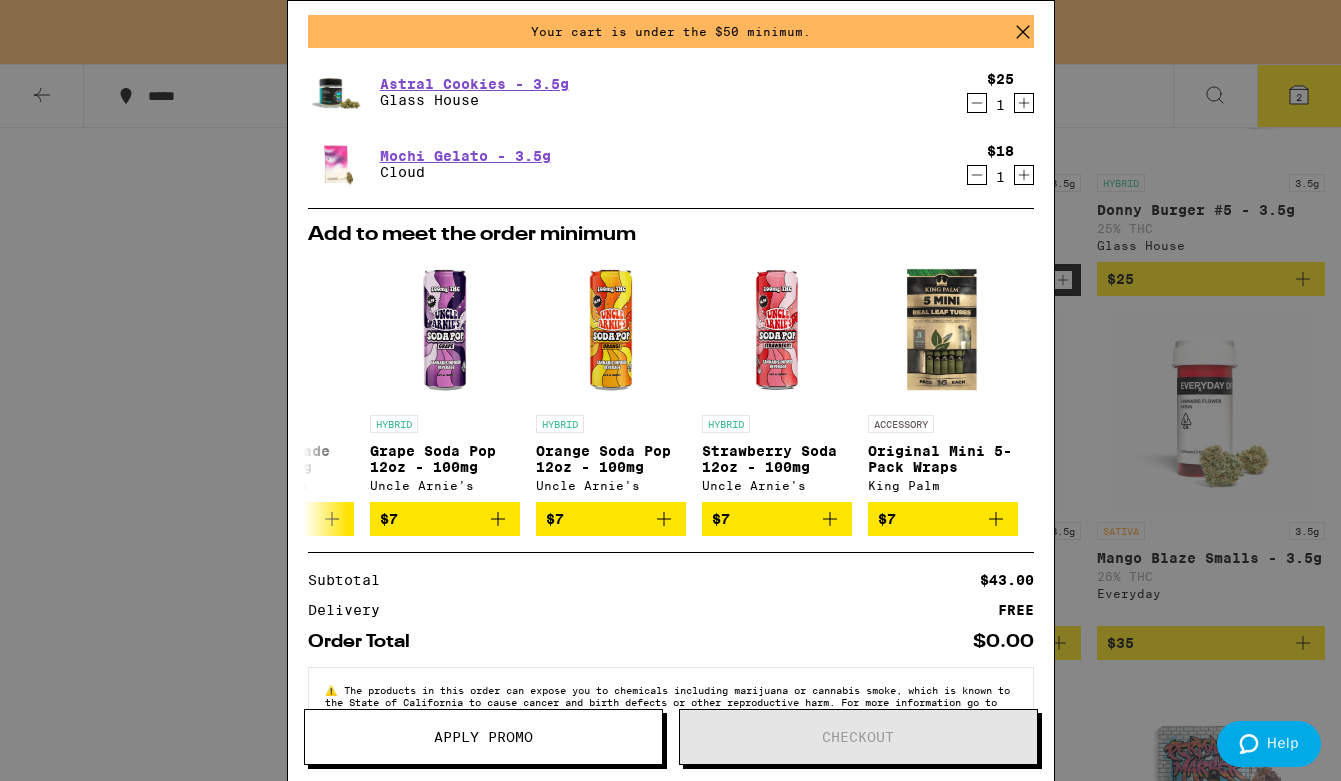 click 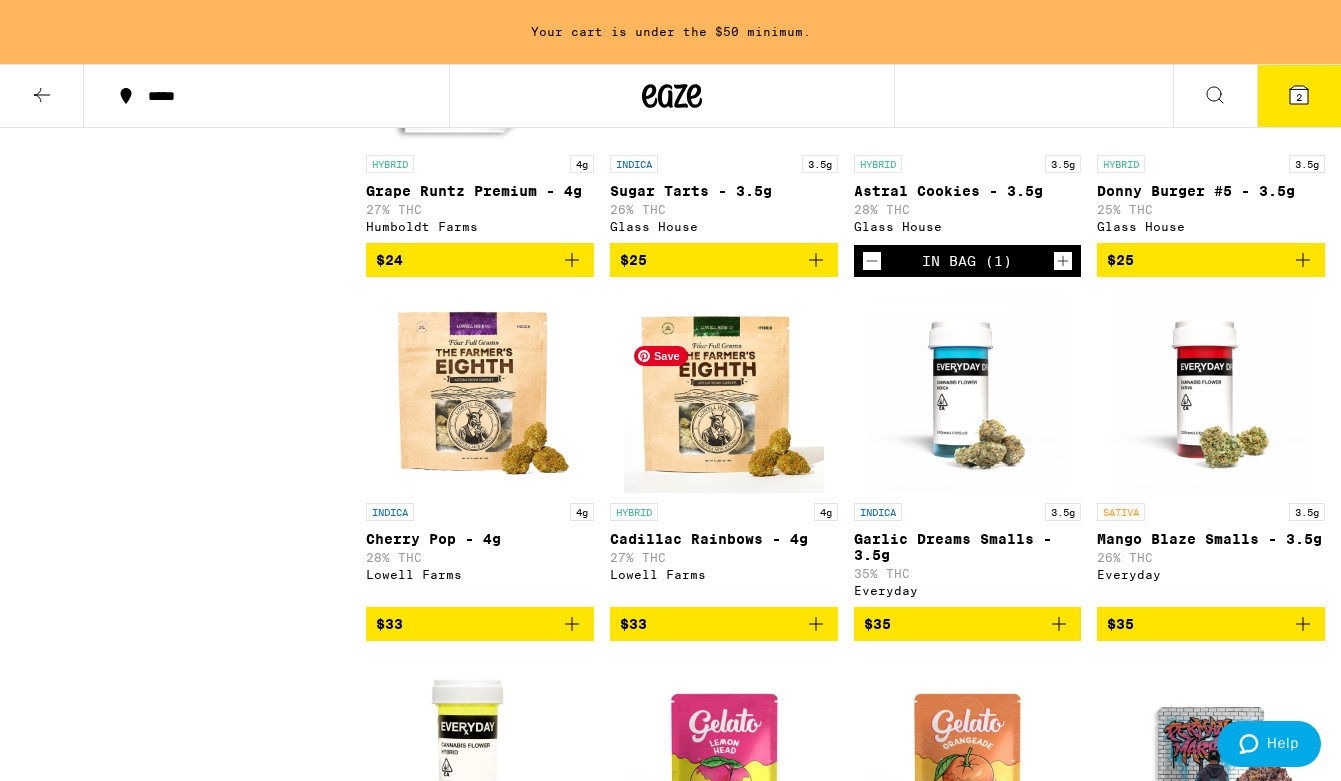 scroll, scrollTop: 1829, scrollLeft: 0, axis: vertical 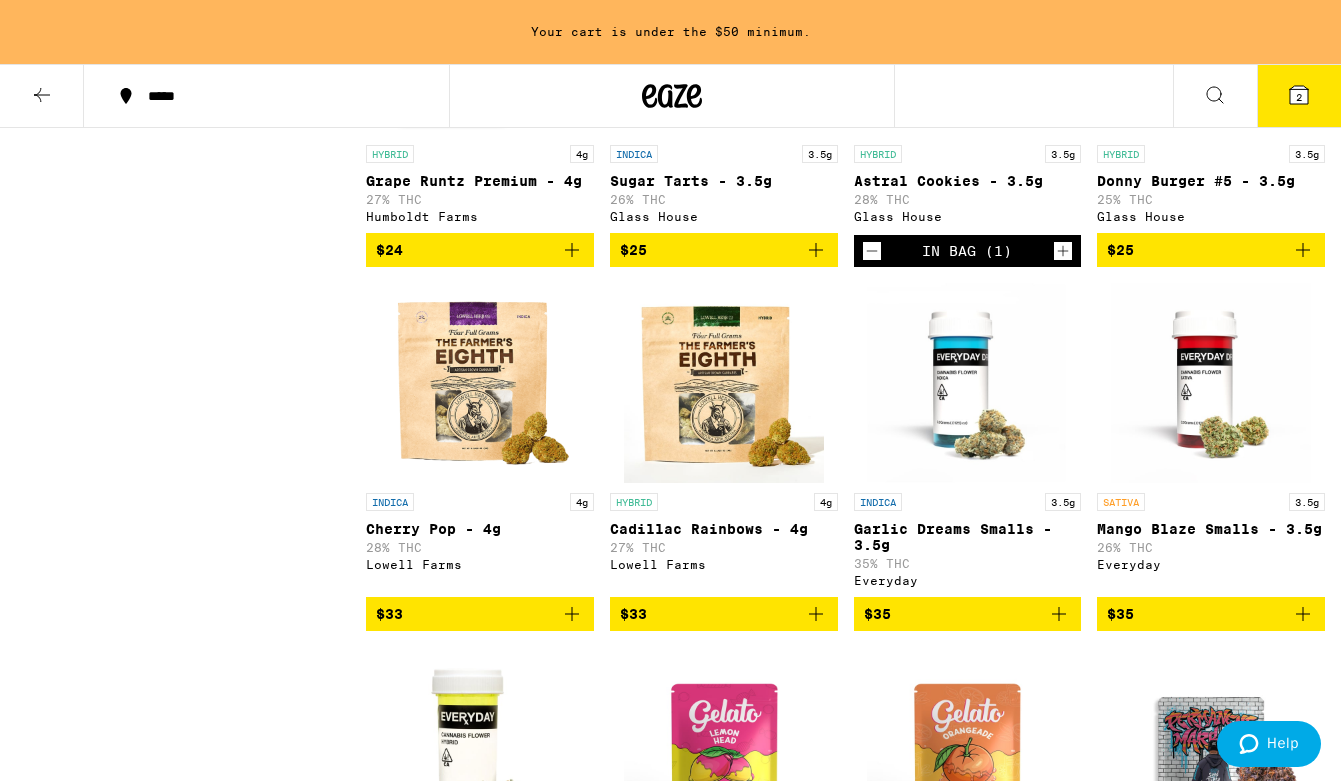 click 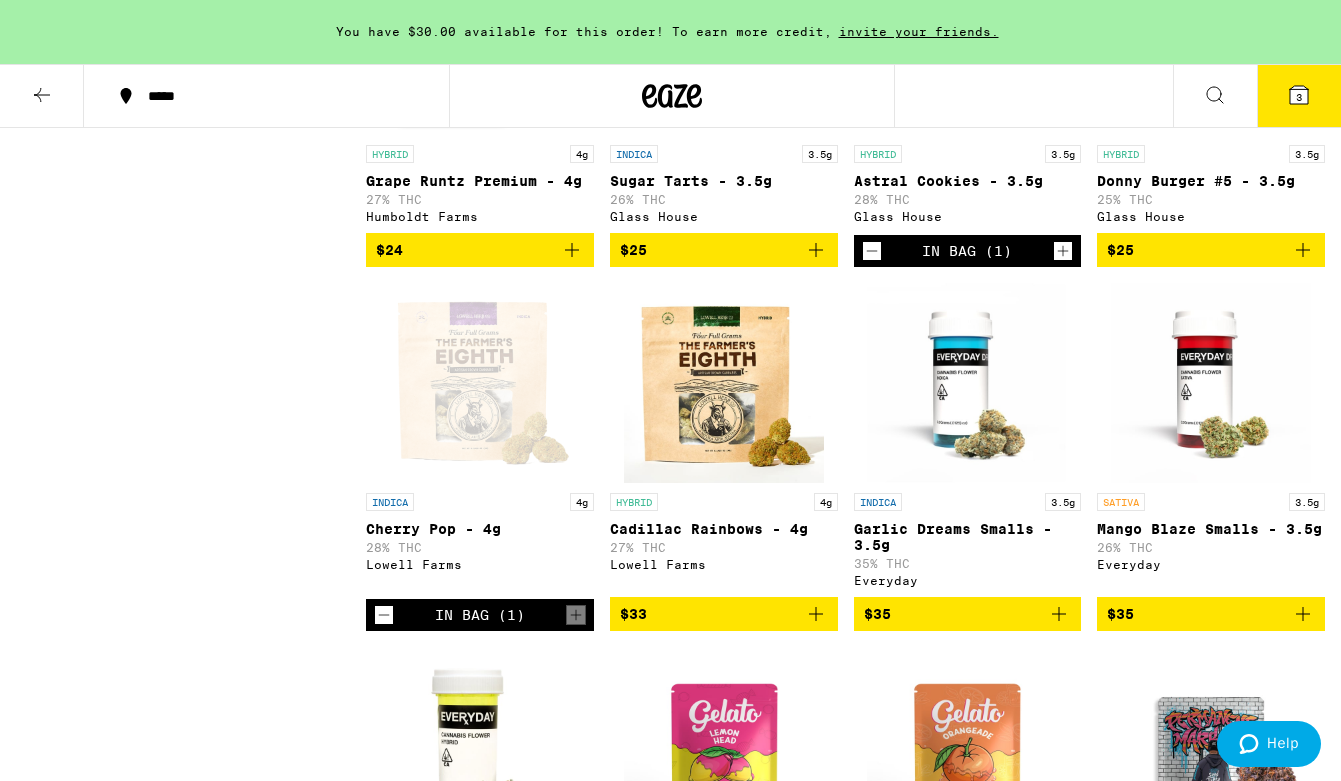 click 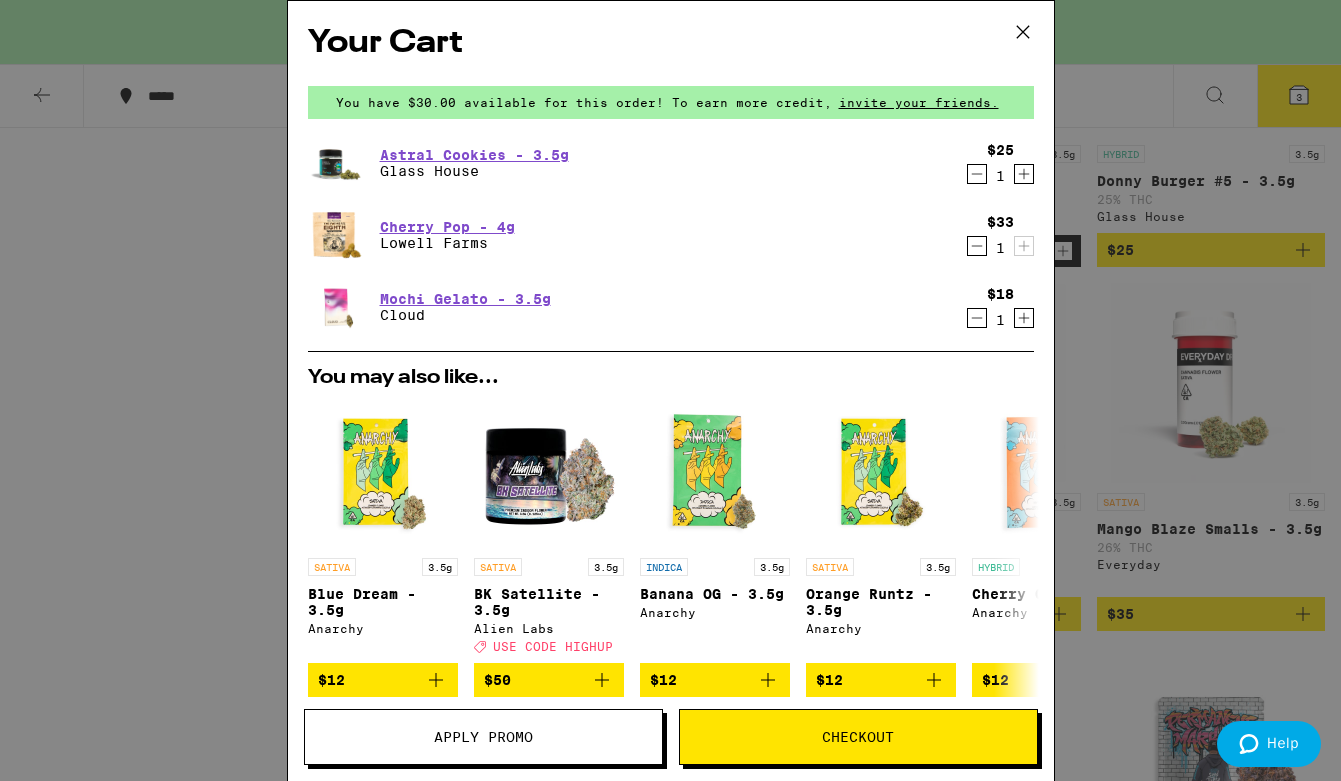 click on "Apply Promo" at bounding box center (483, 737) 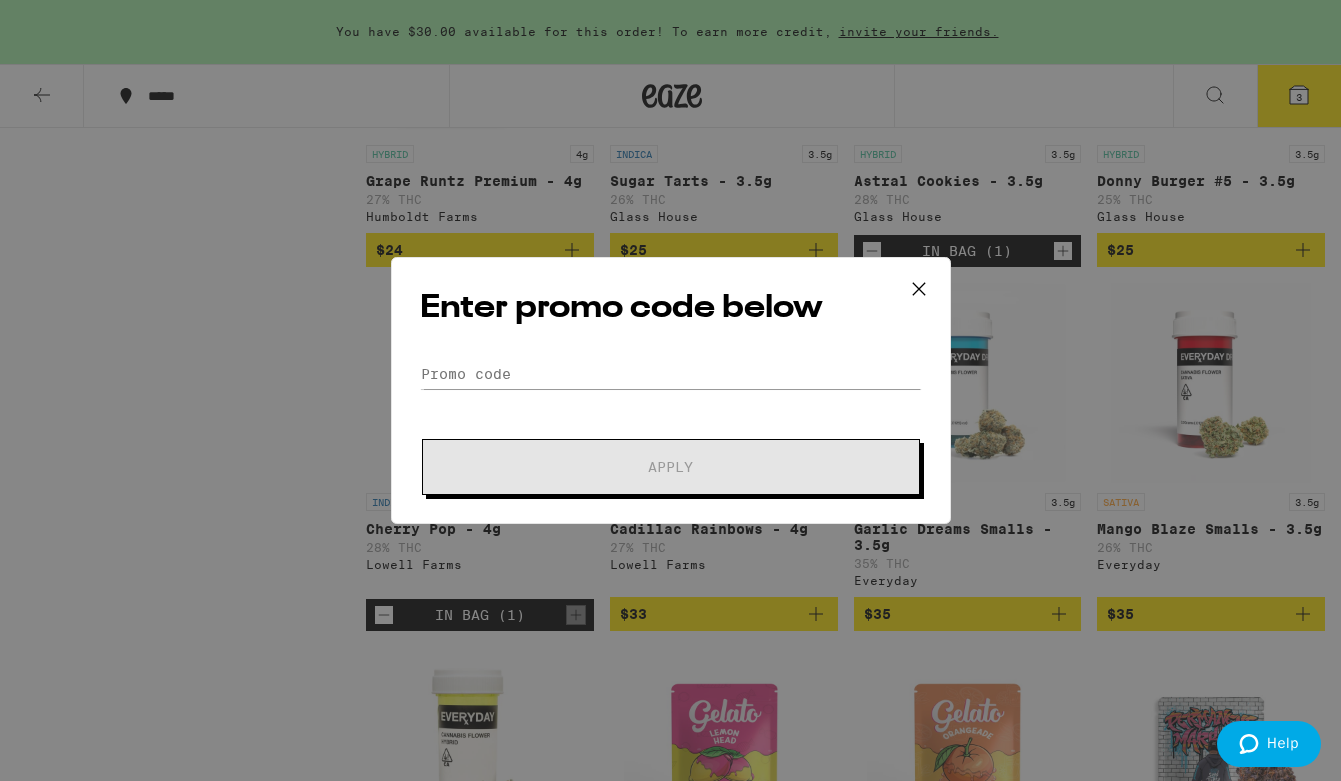 click 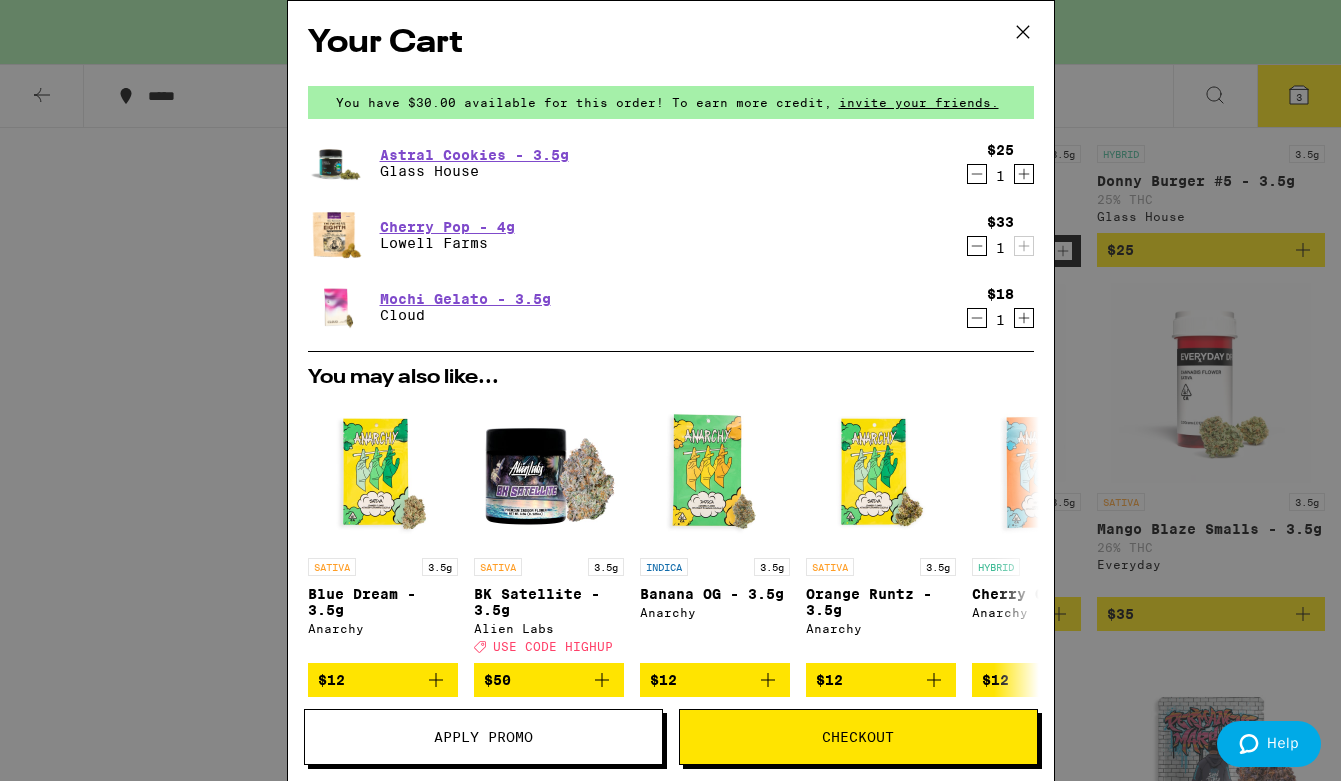 click on "Checkout" at bounding box center (858, 737) 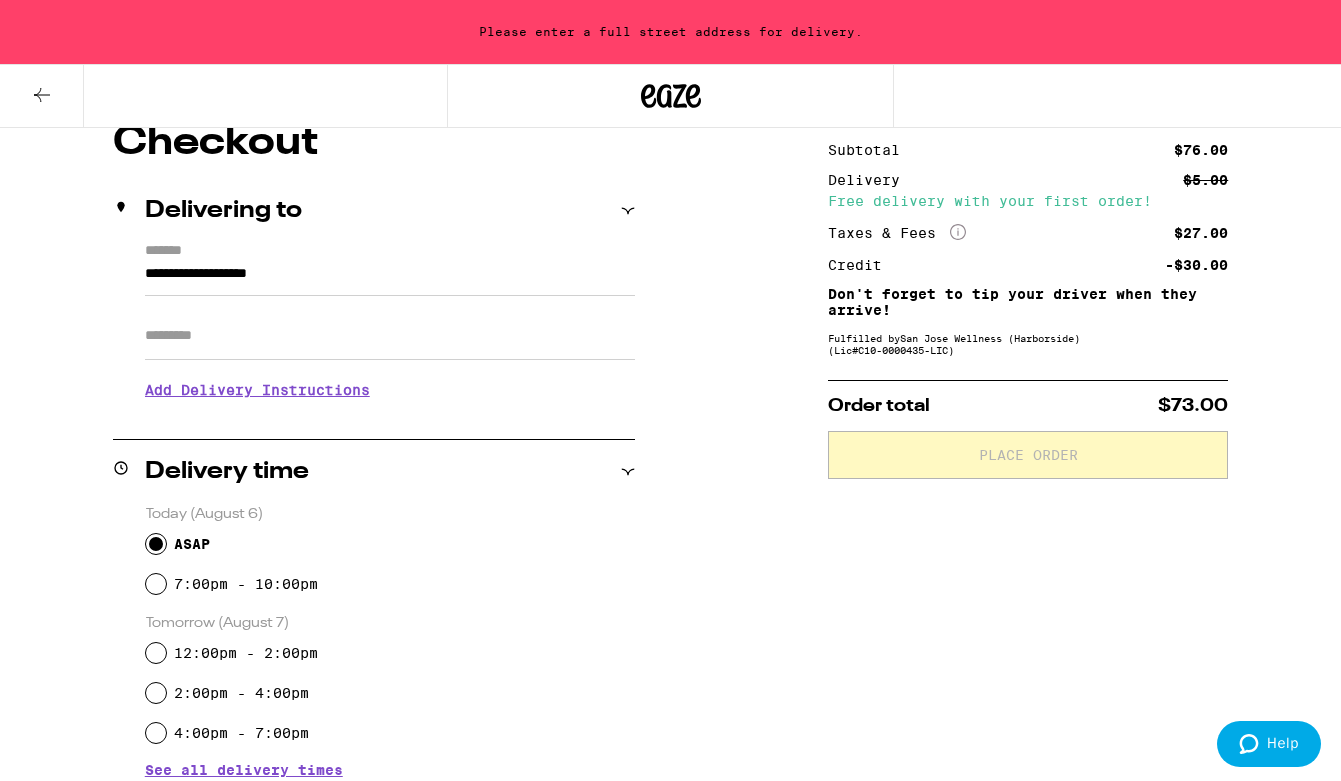 scroll, scrollTop: 188, scrollLeft: 0, axis: vertical 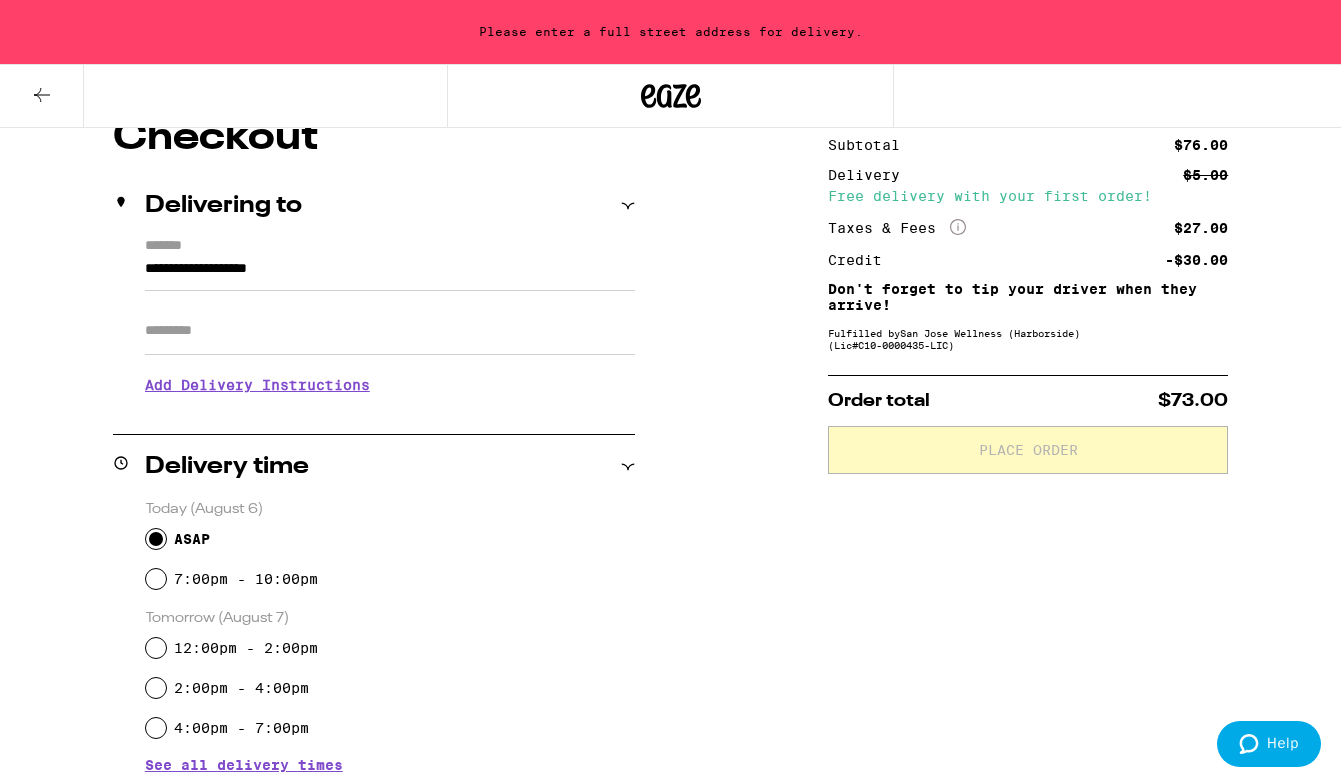 click on "**********" at bounding box center [390, 274] 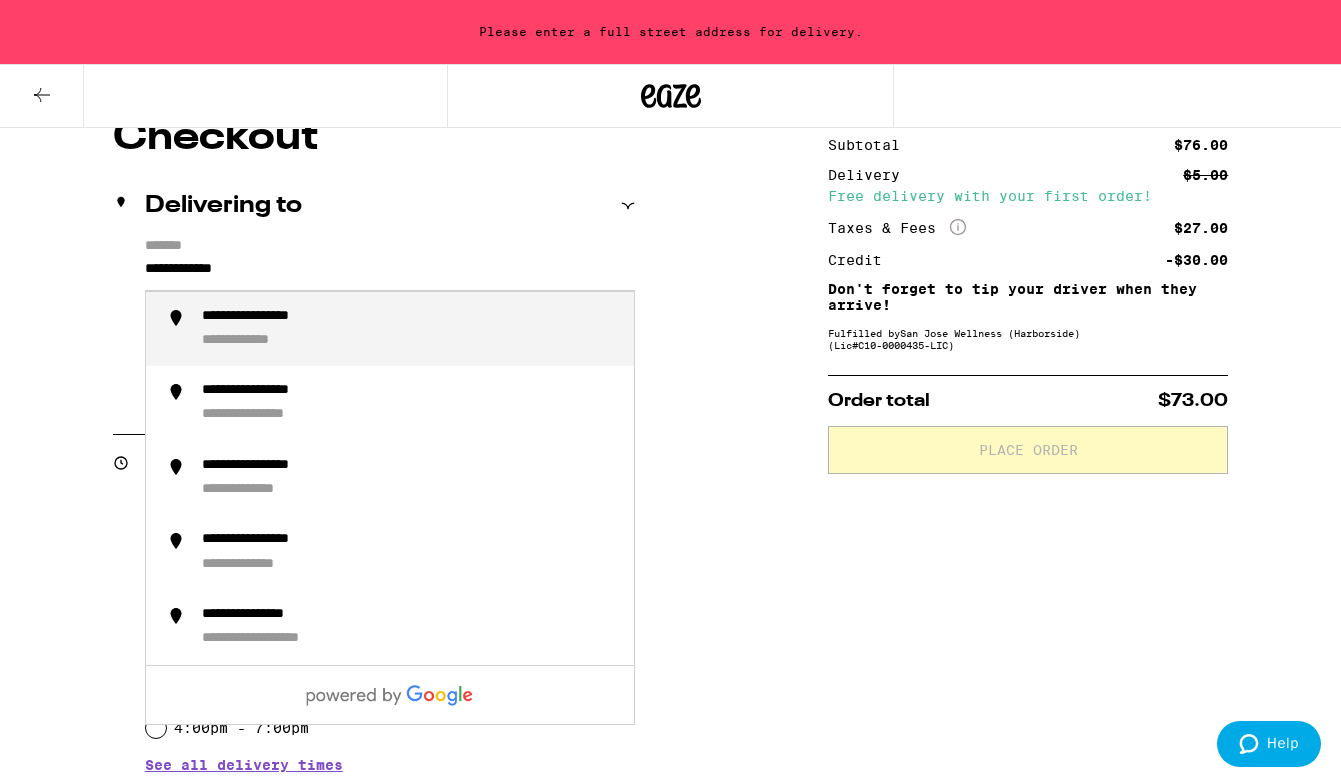 click on "**********" at bounding box center (410, 329) 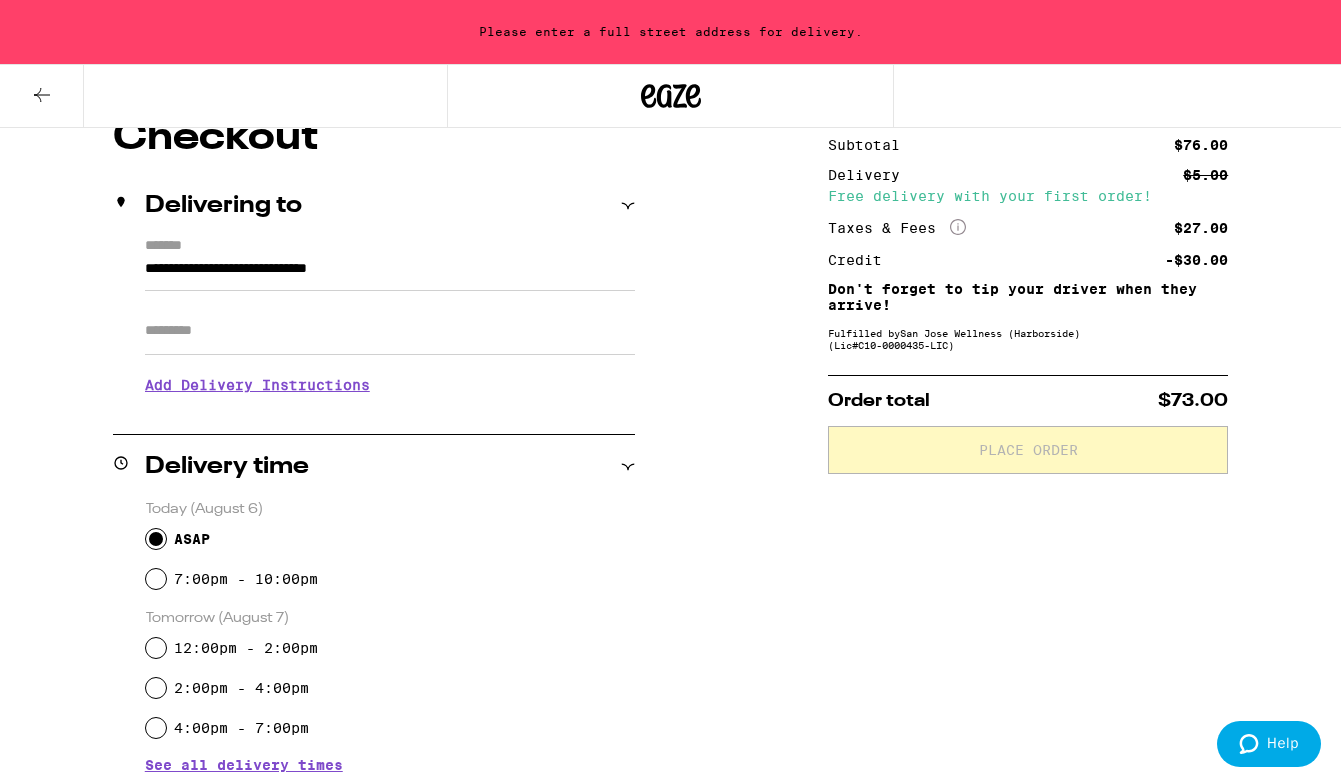 type on "**********" 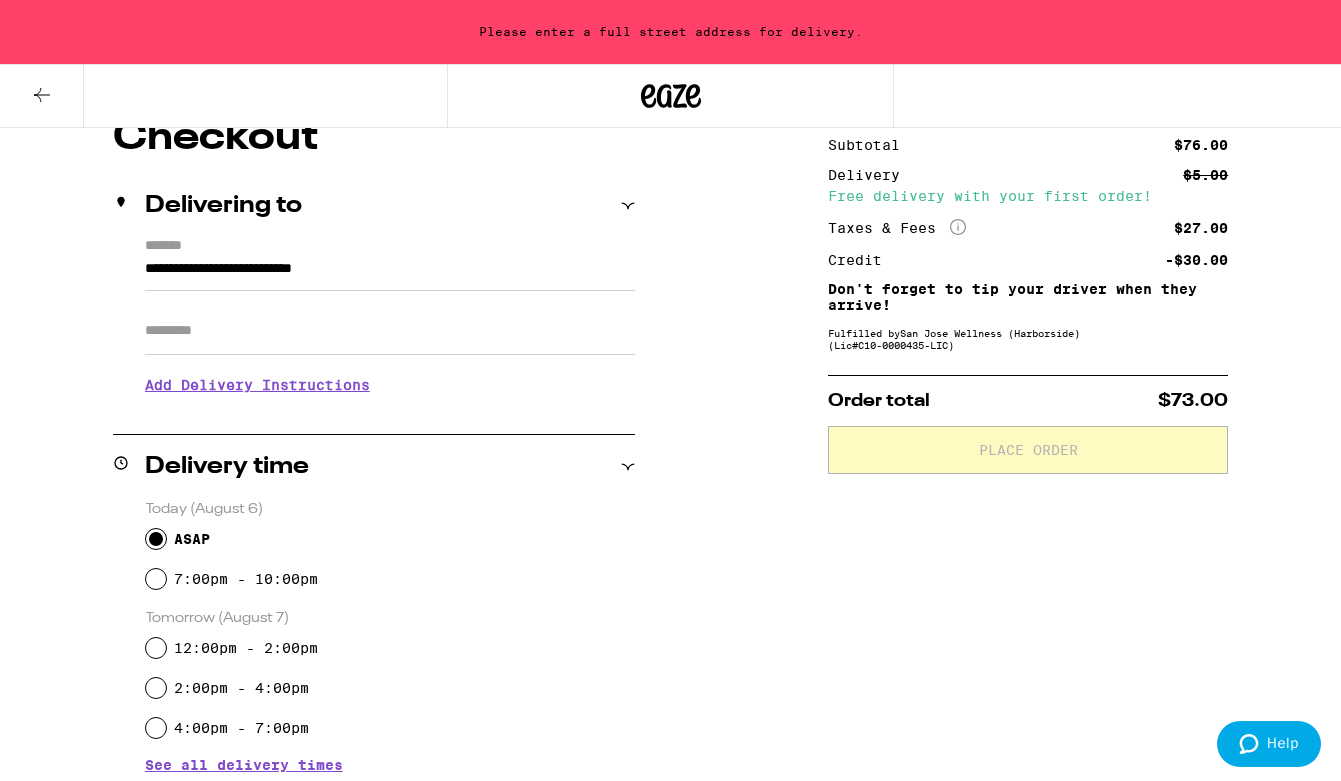 scroll, scrollTop: 124, scrollLeft: 0, axis: vertical 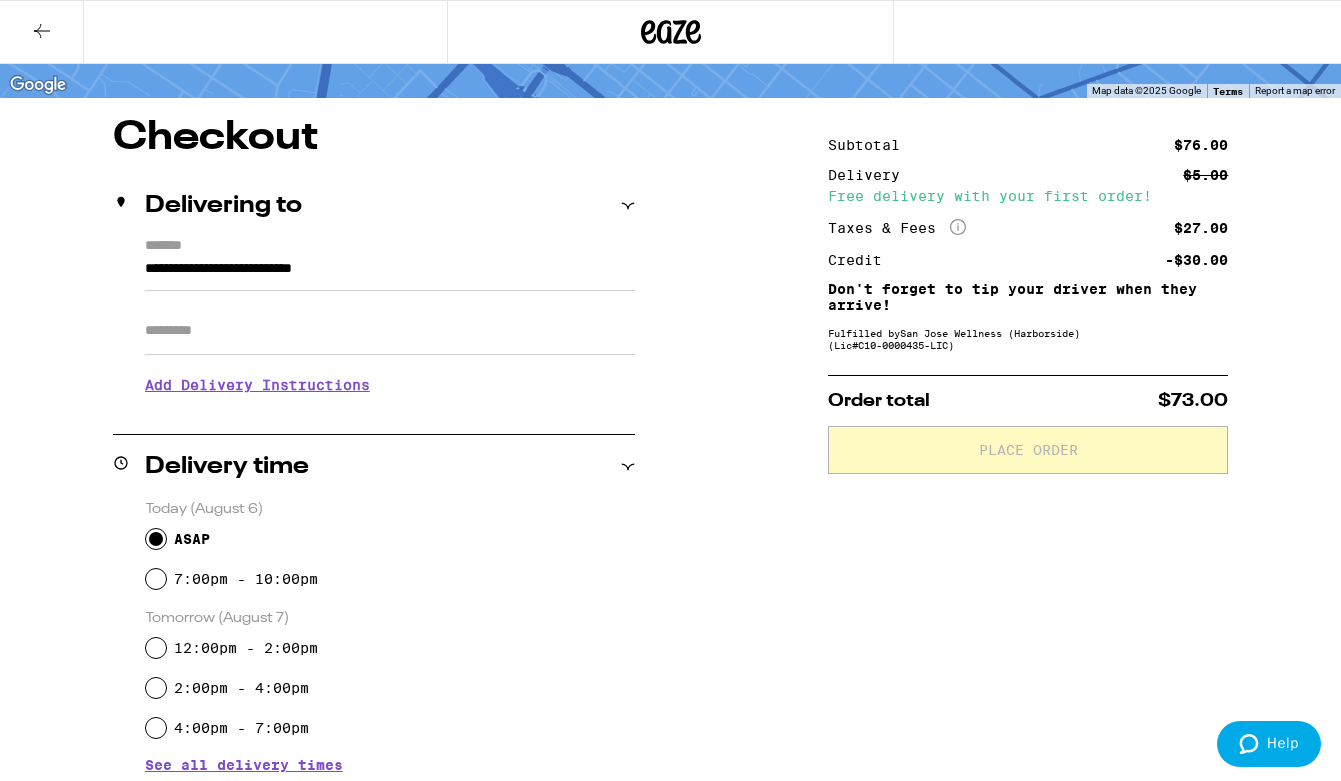 click on "Apt/Suite" at bounding box center (390, 331) 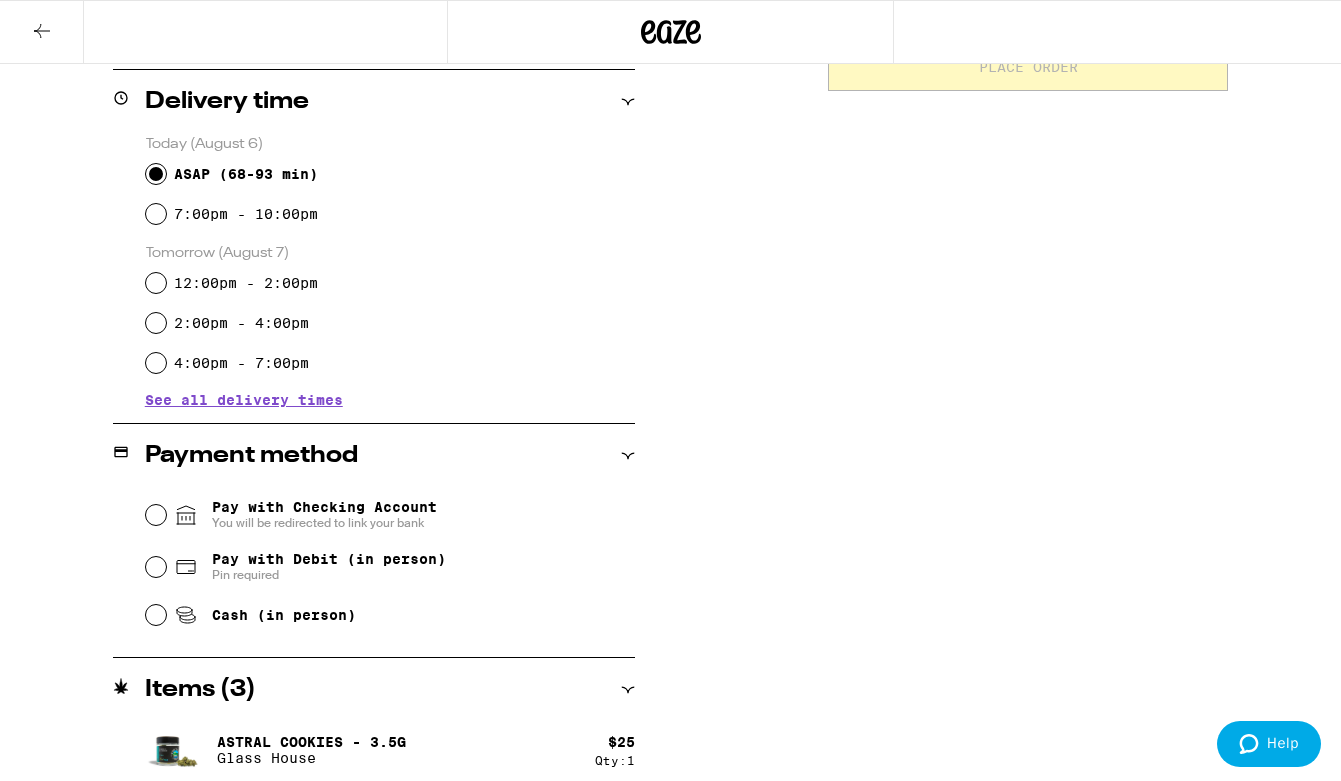 scroll, scrollTop: 532, scrollLeft: 0, axis: vertical 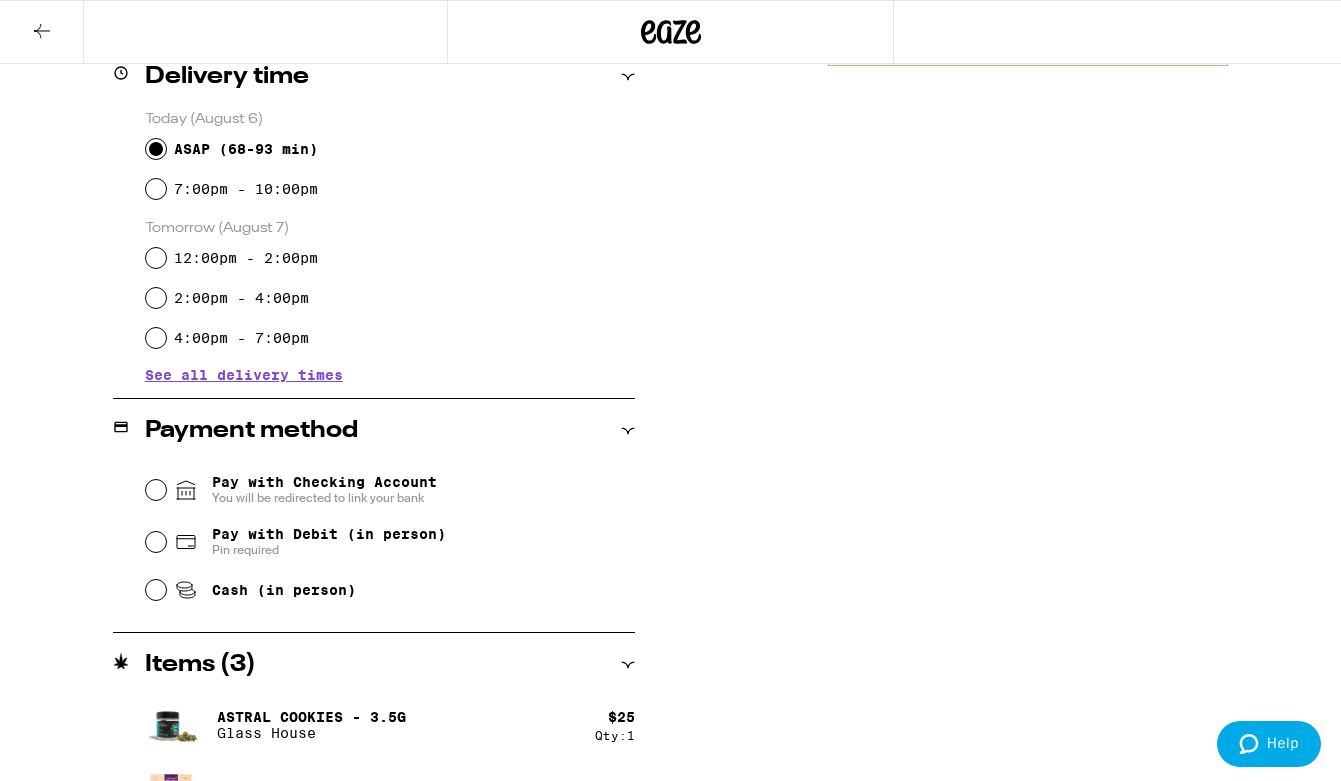 type on "*******" 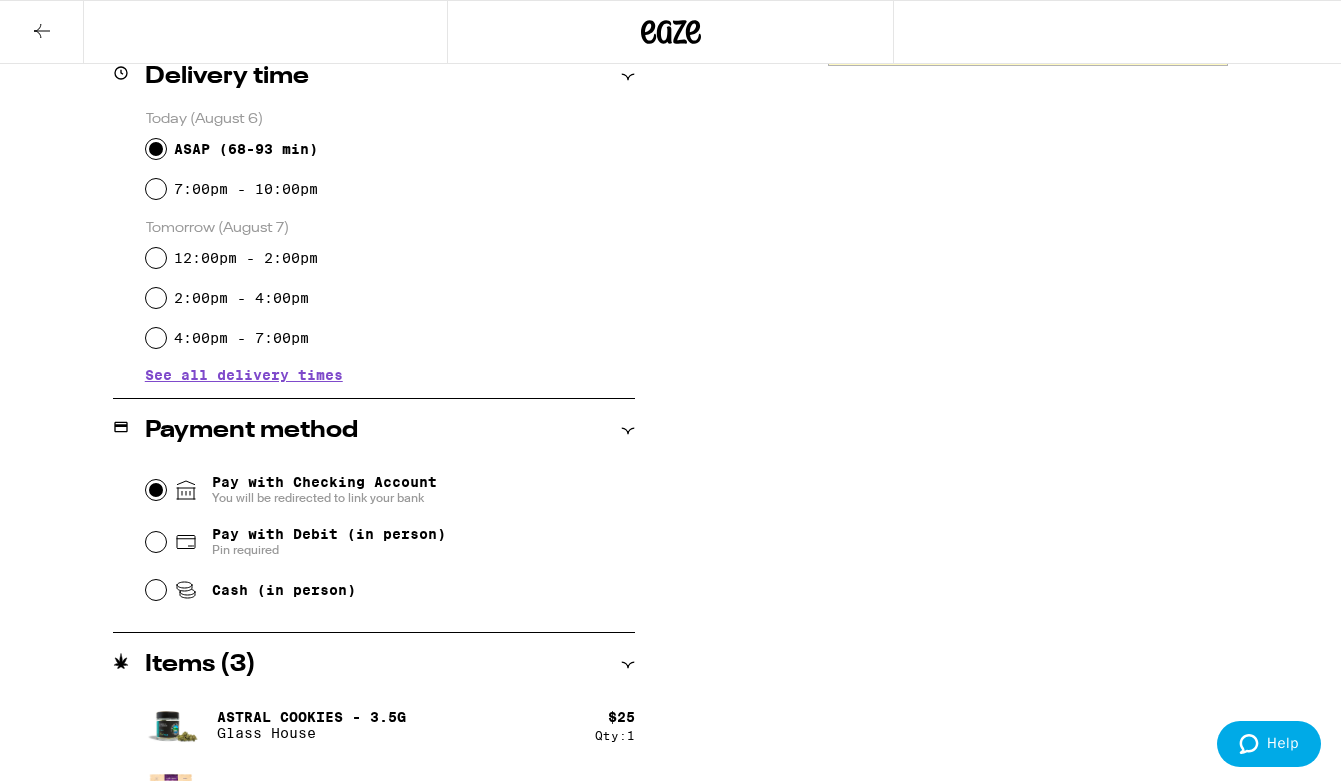 click on "Pay with Checking Account You will be redirected to link your bank" at bounding box center (156, 490) 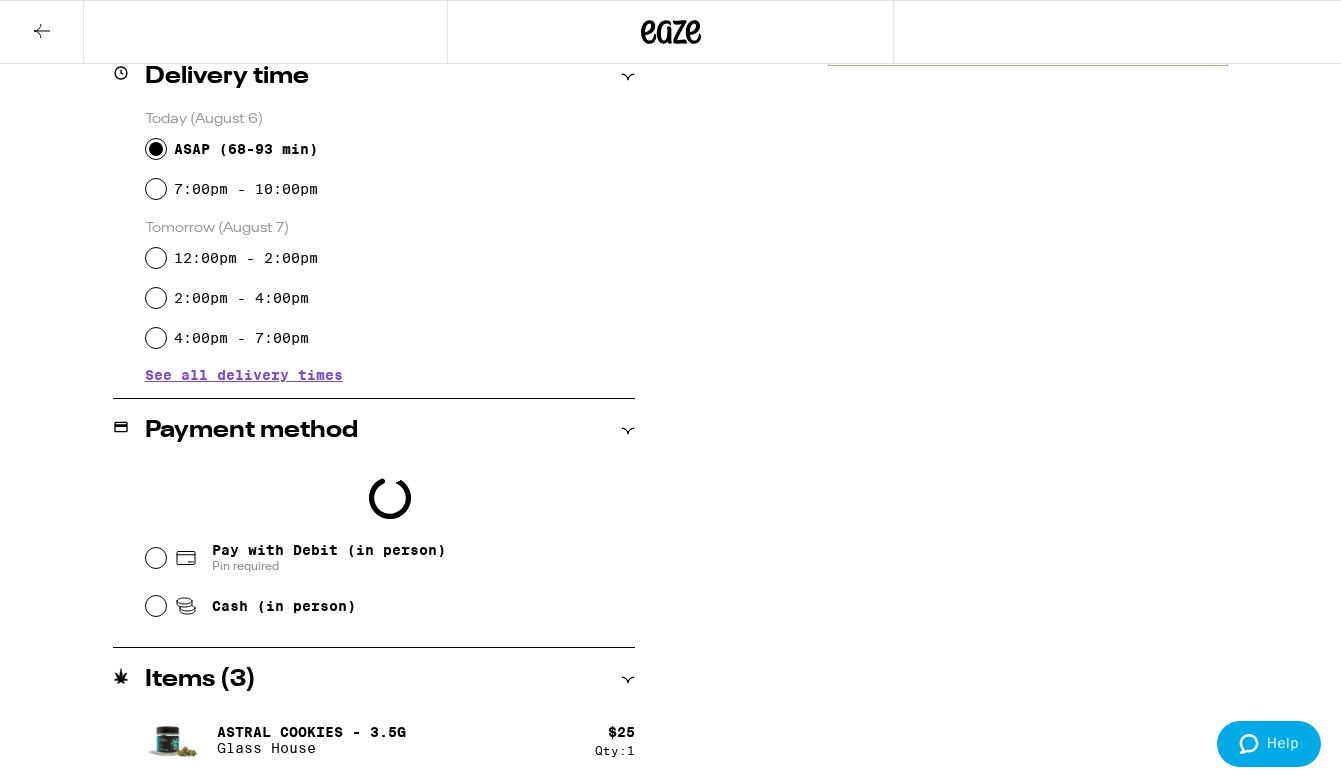 click on "Pay with Debit (in person)" at bounding box center (329, 550) 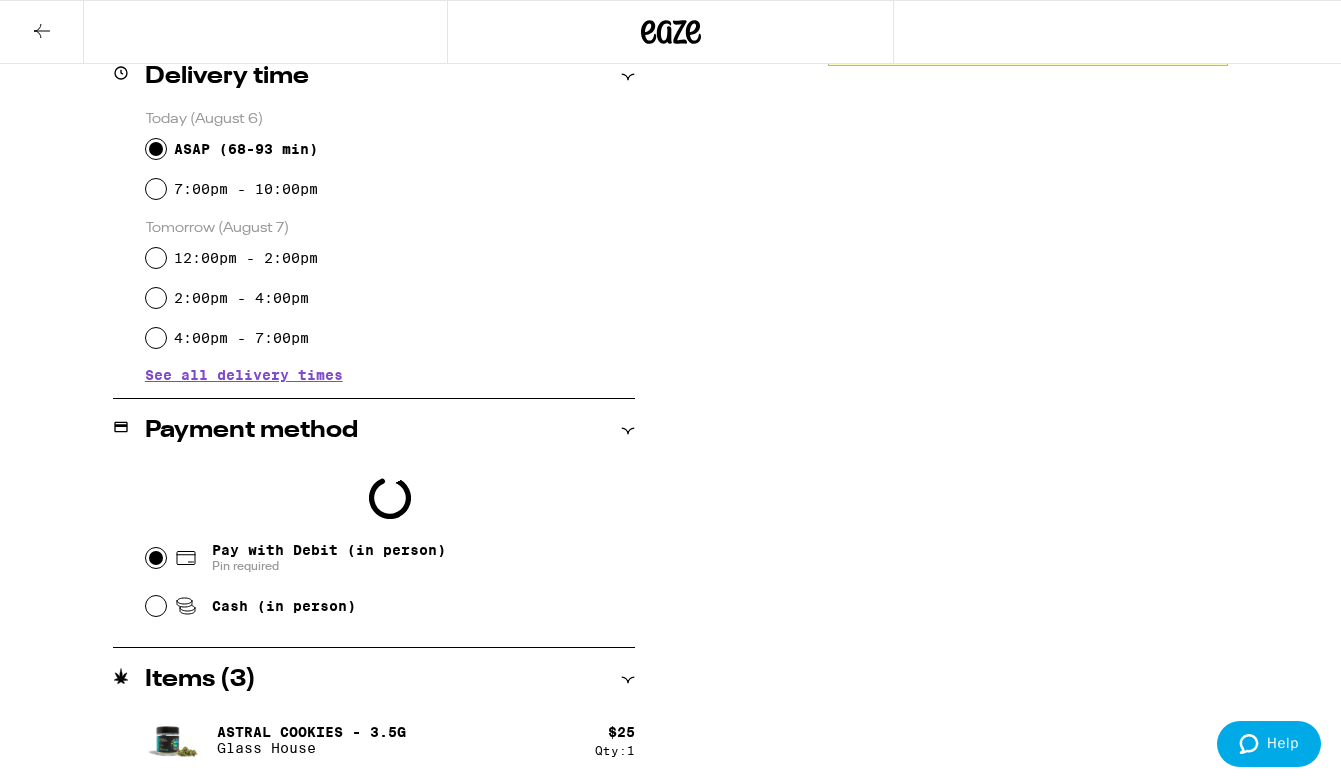 click on "Pay with Debit (in person) Pin required" at bounding box center (156, 558) 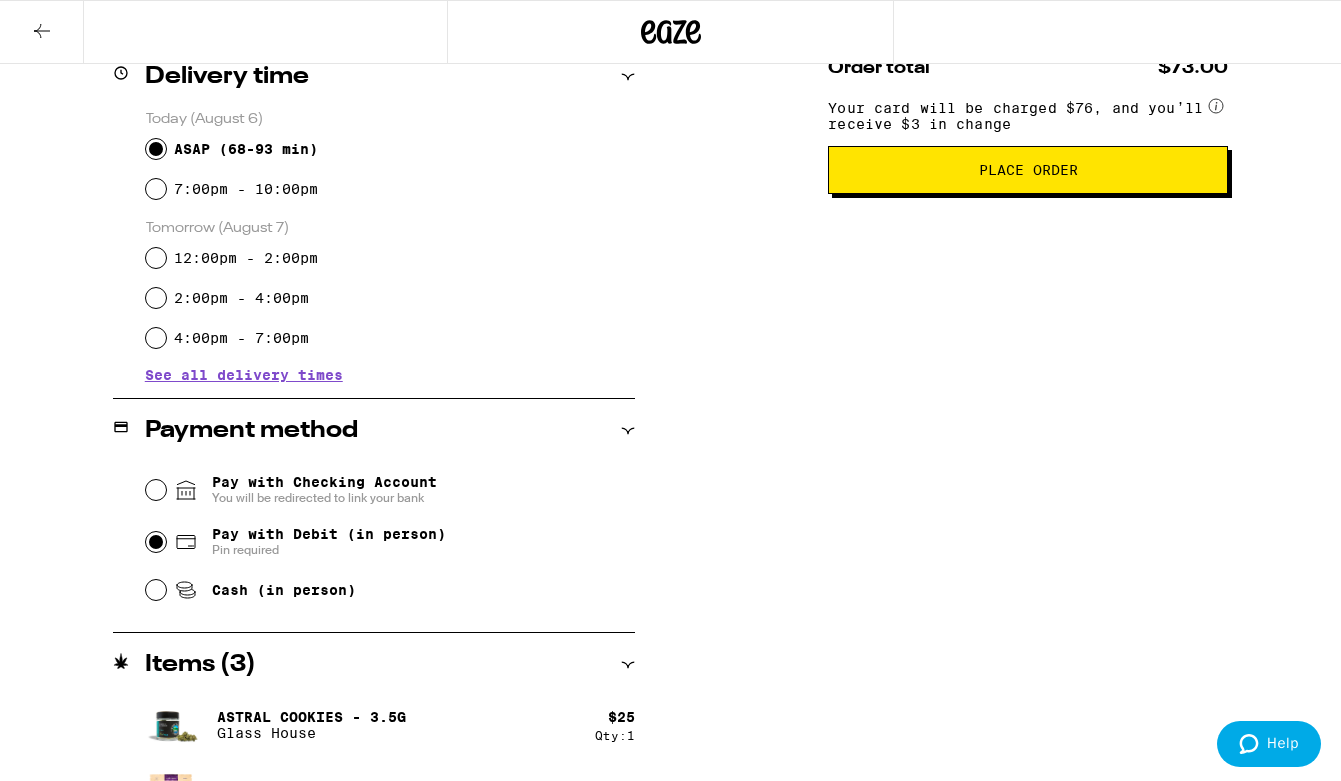 click on "Place Order" at bounding box center [1028, 170] 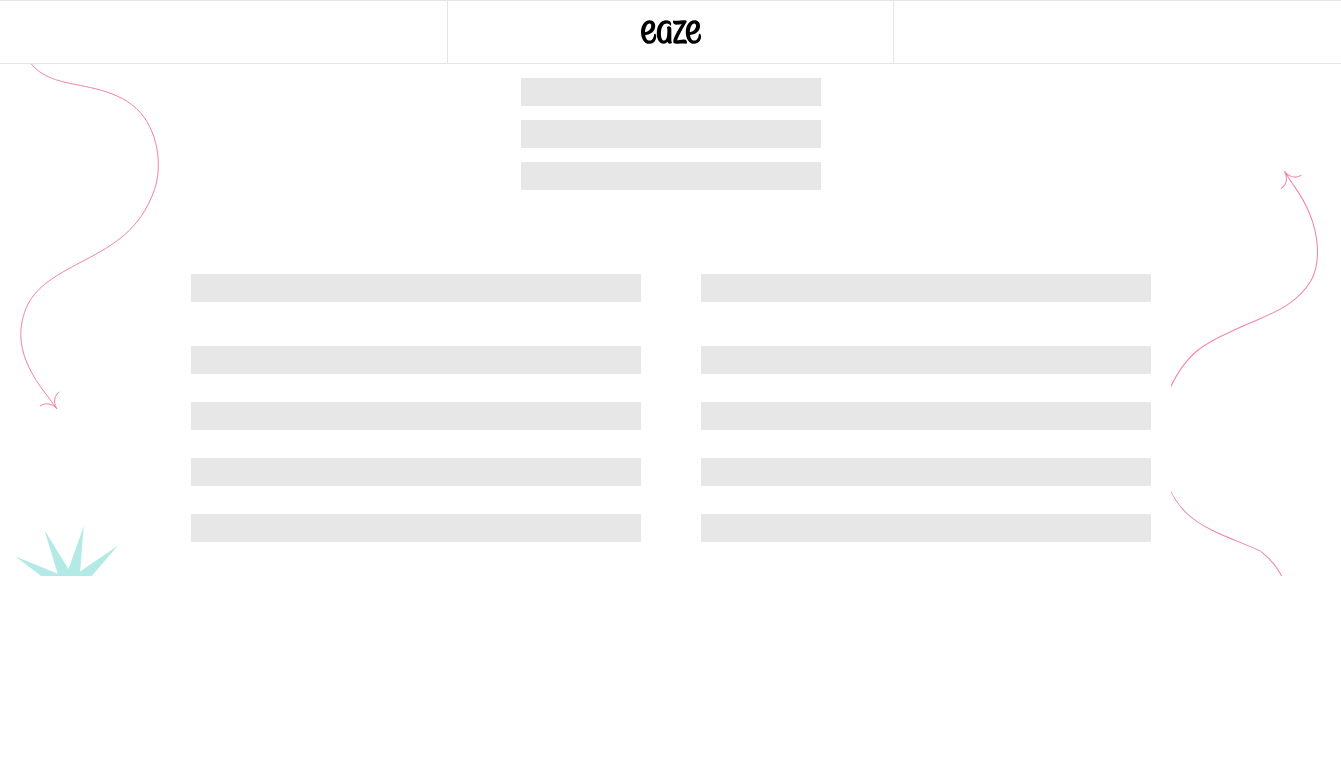 scroll, scrollTop: 0, scrollLeft: 0, axis: both 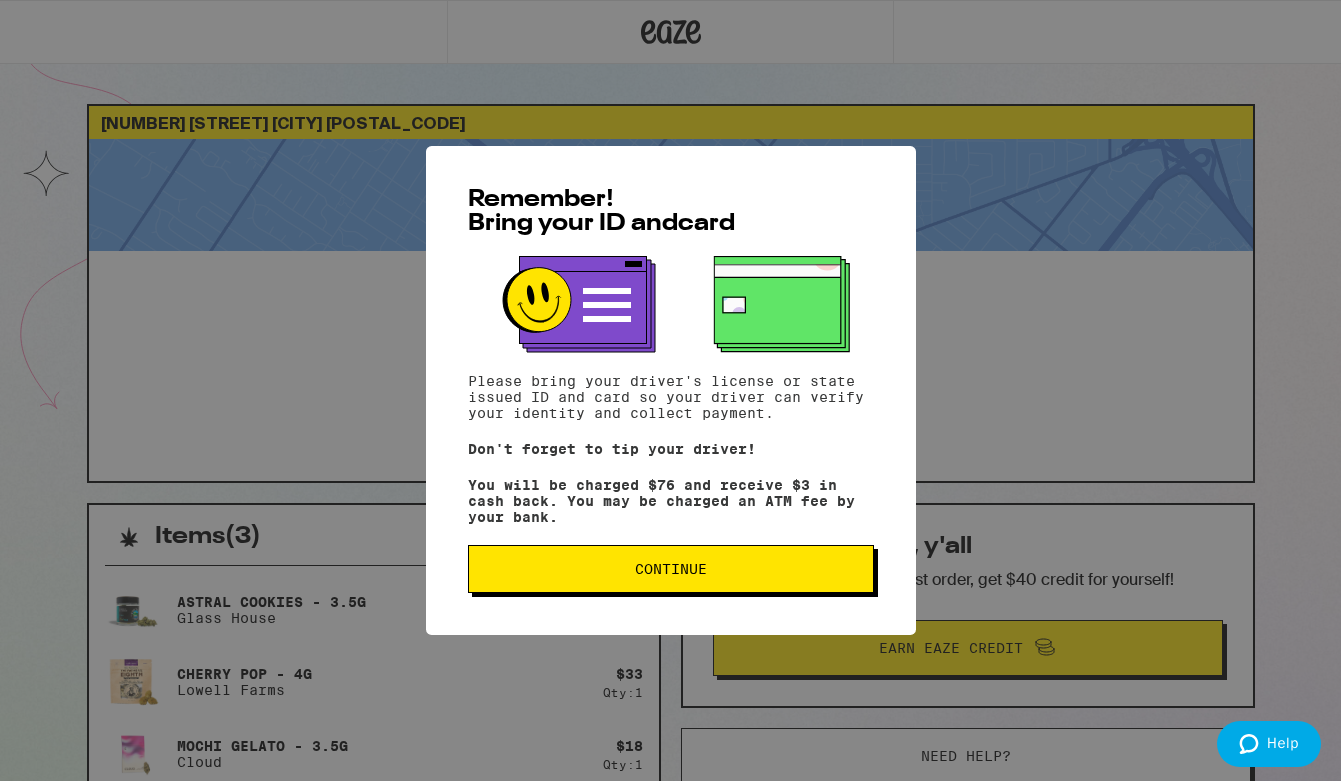 click on "Continue" at bounding box center (671, 569) 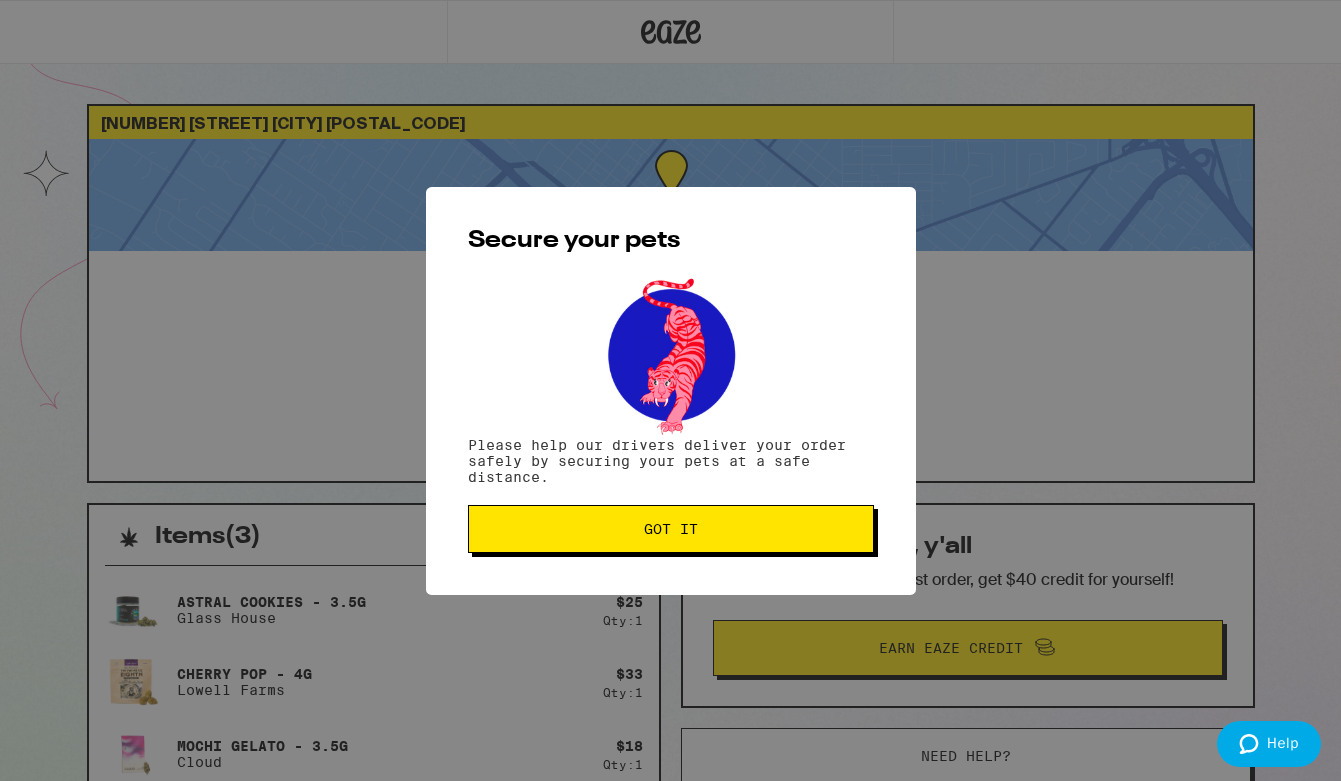 click on "Got it" at bounding box center [671, 529] 